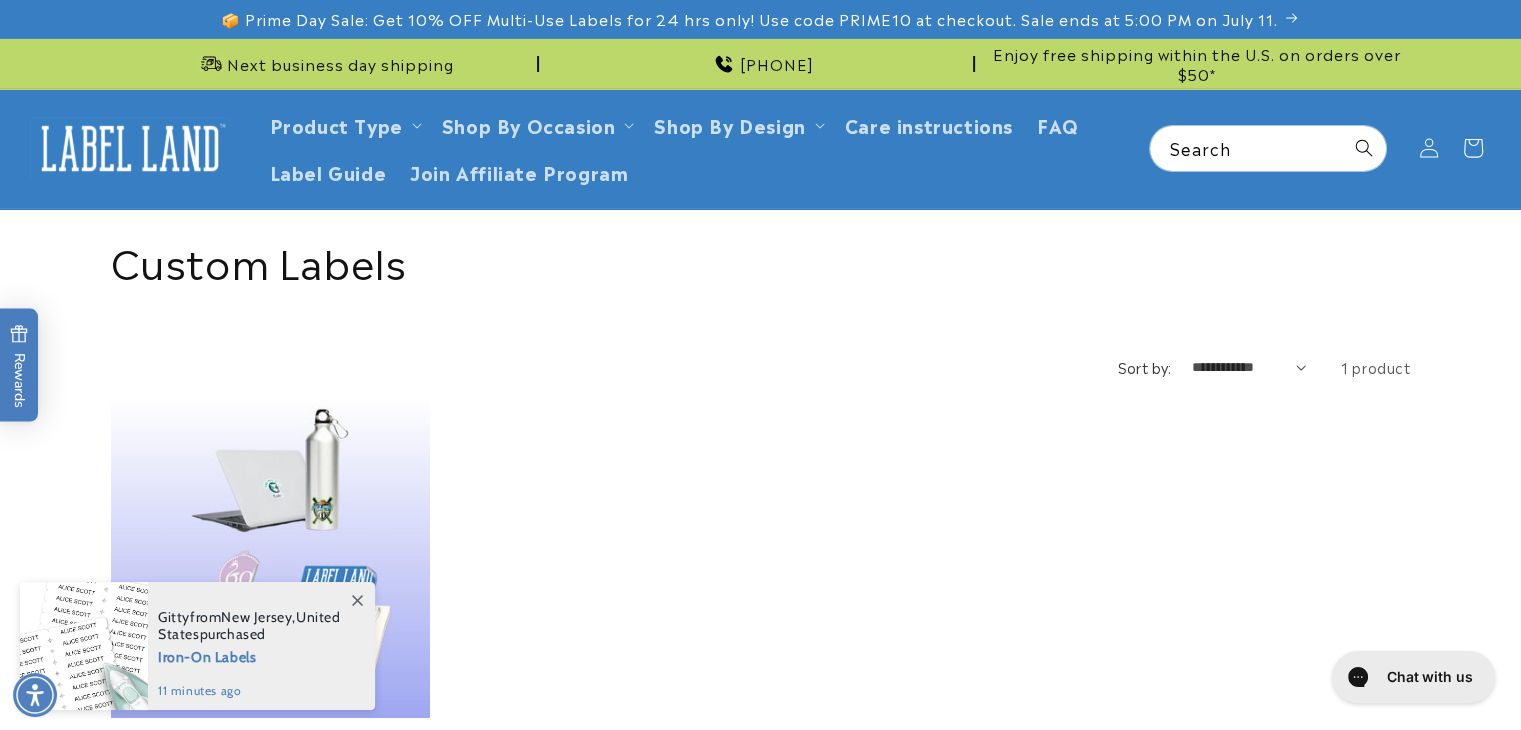 scroll, scrollTop: 0, scrollLeft: 0, axis: both 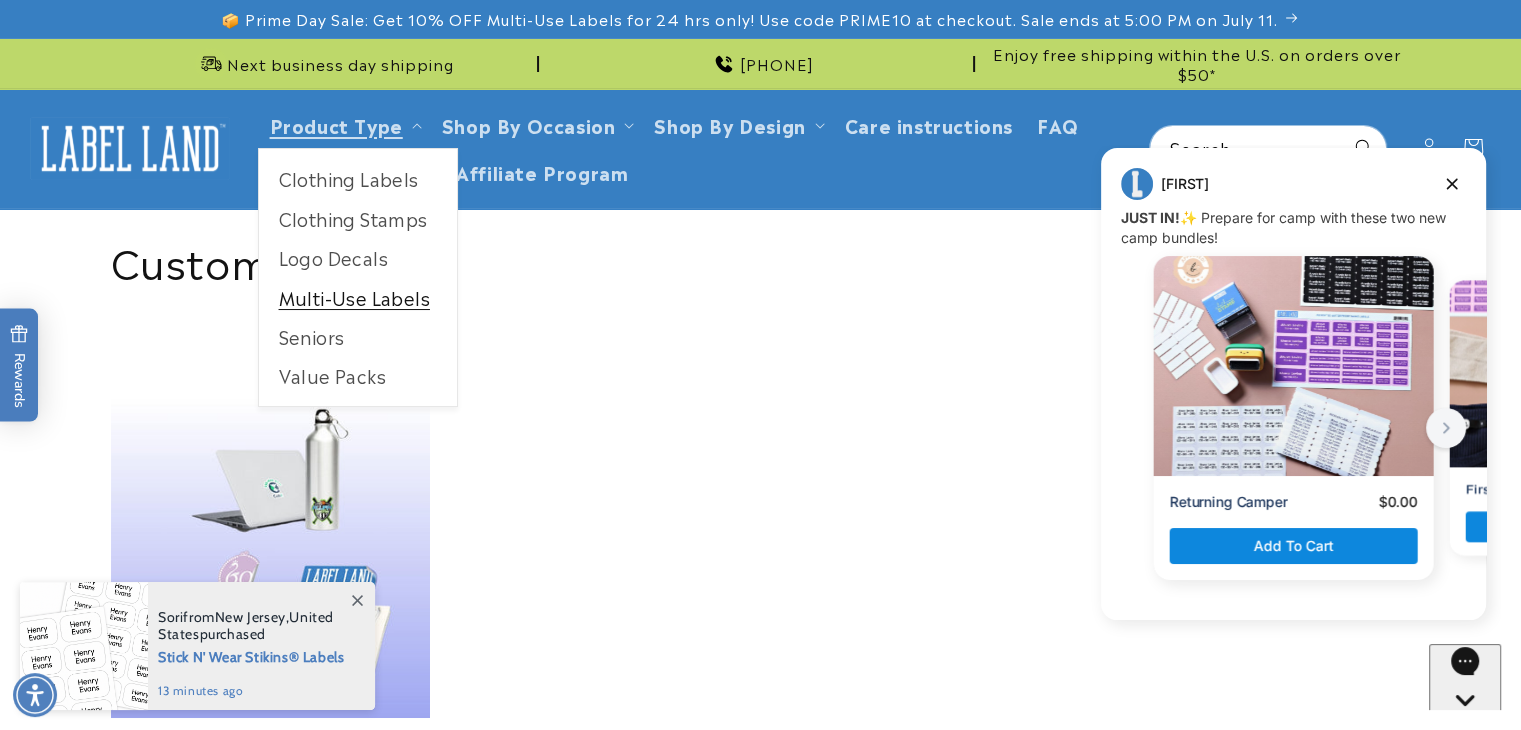 click on "Multi-Use Labels" at bounding box center [358, 297] 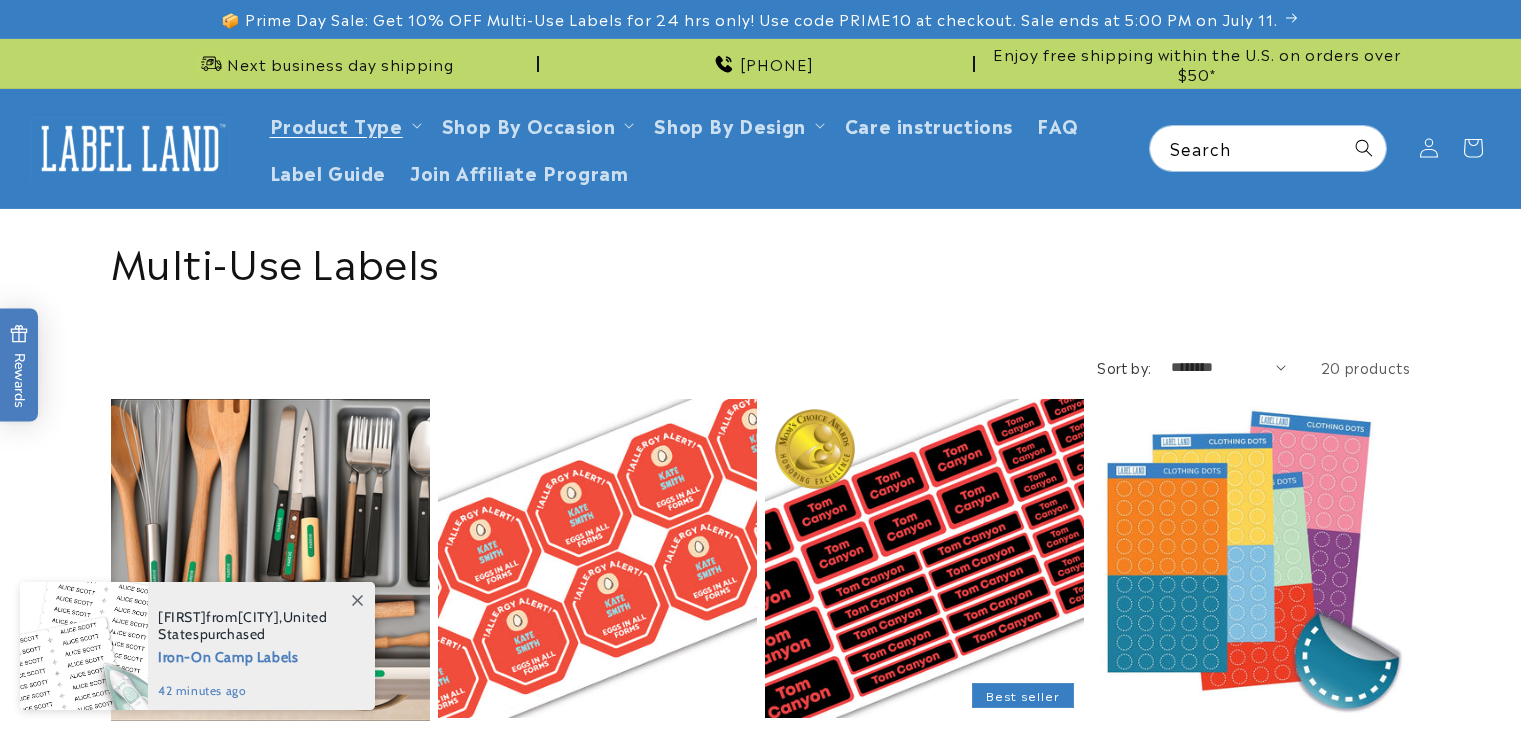 scroll, scrollTop: 0, scrollLeft: 0, axis: both 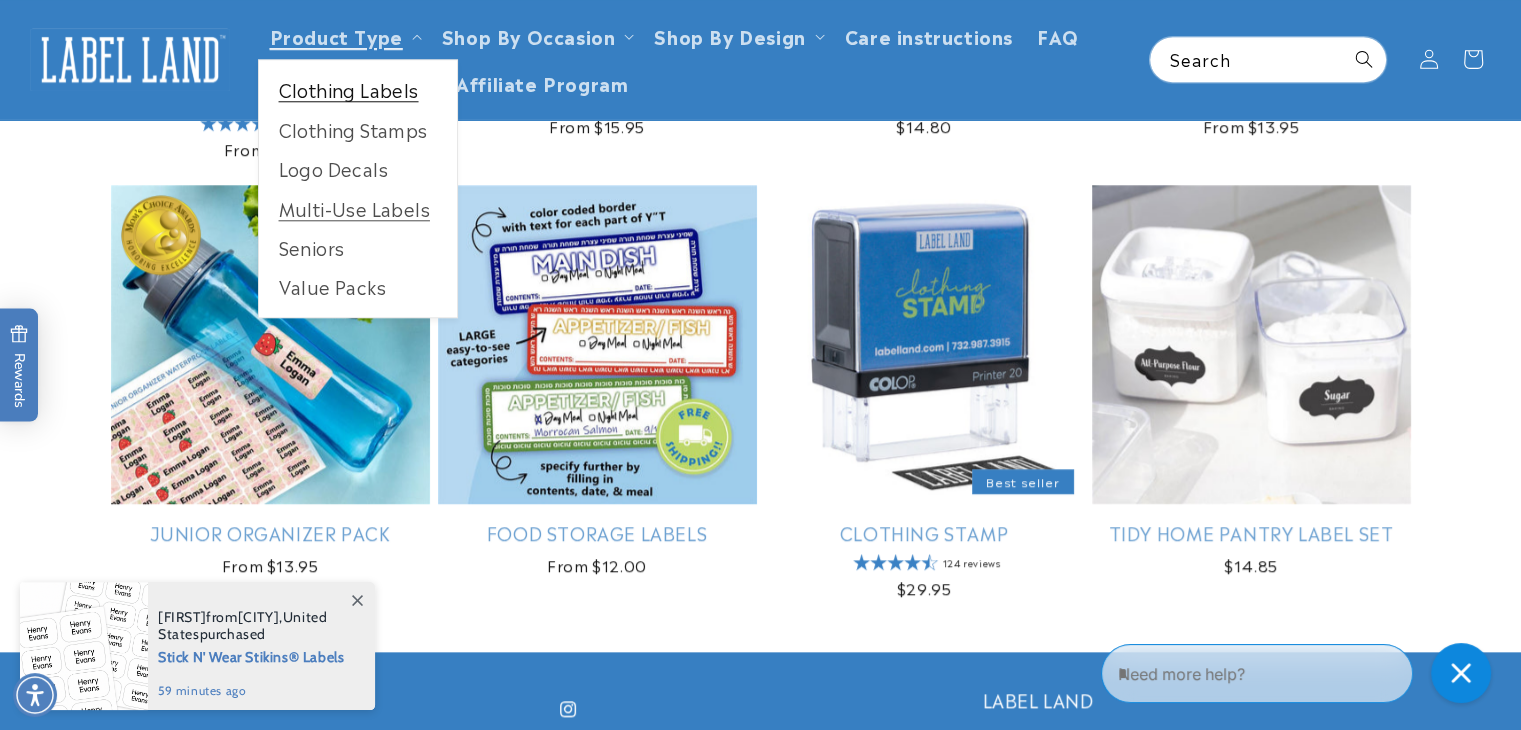 click on "Clothing Labels" at bounding box center [358, 89] 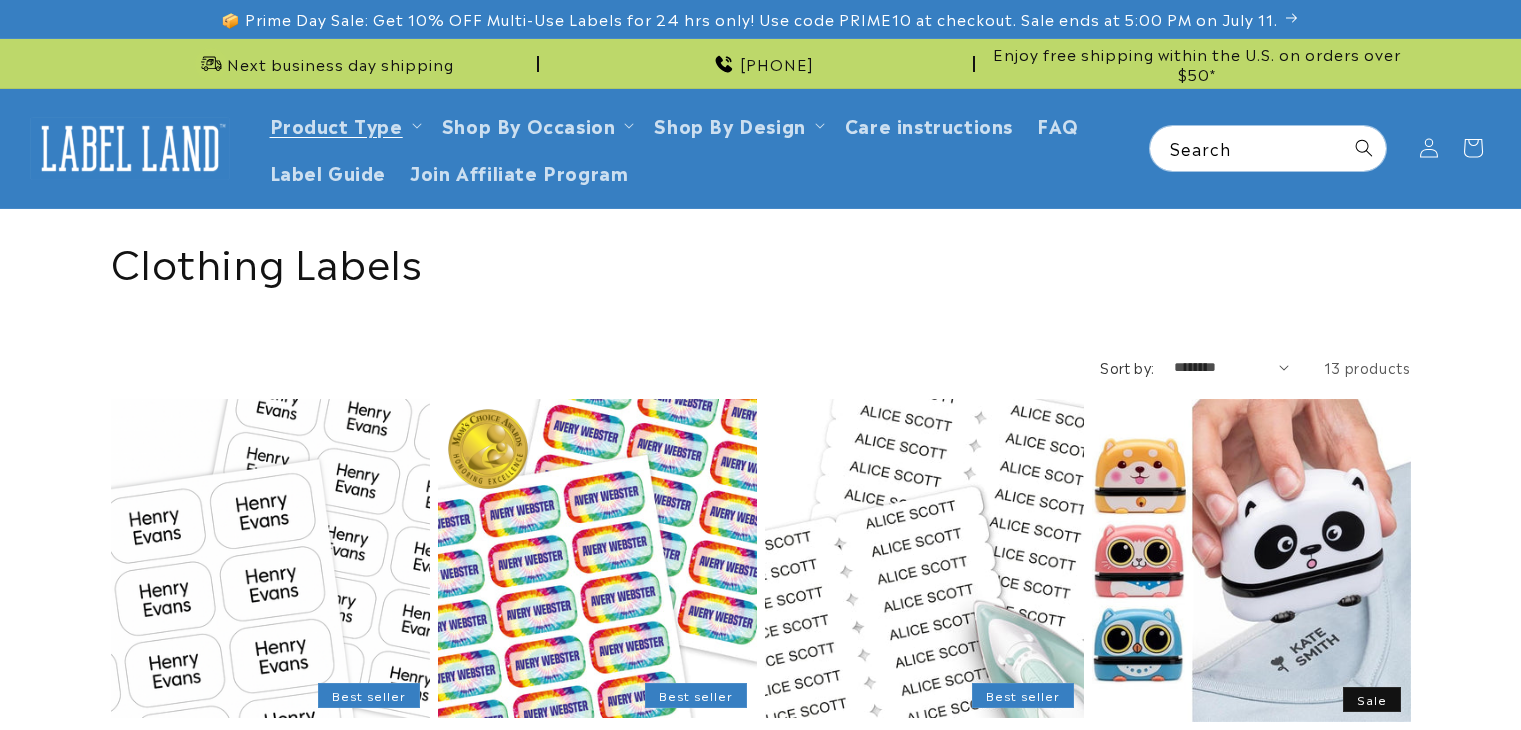scroll, scrollTop: 0, scrollLeft: 0, axis: both 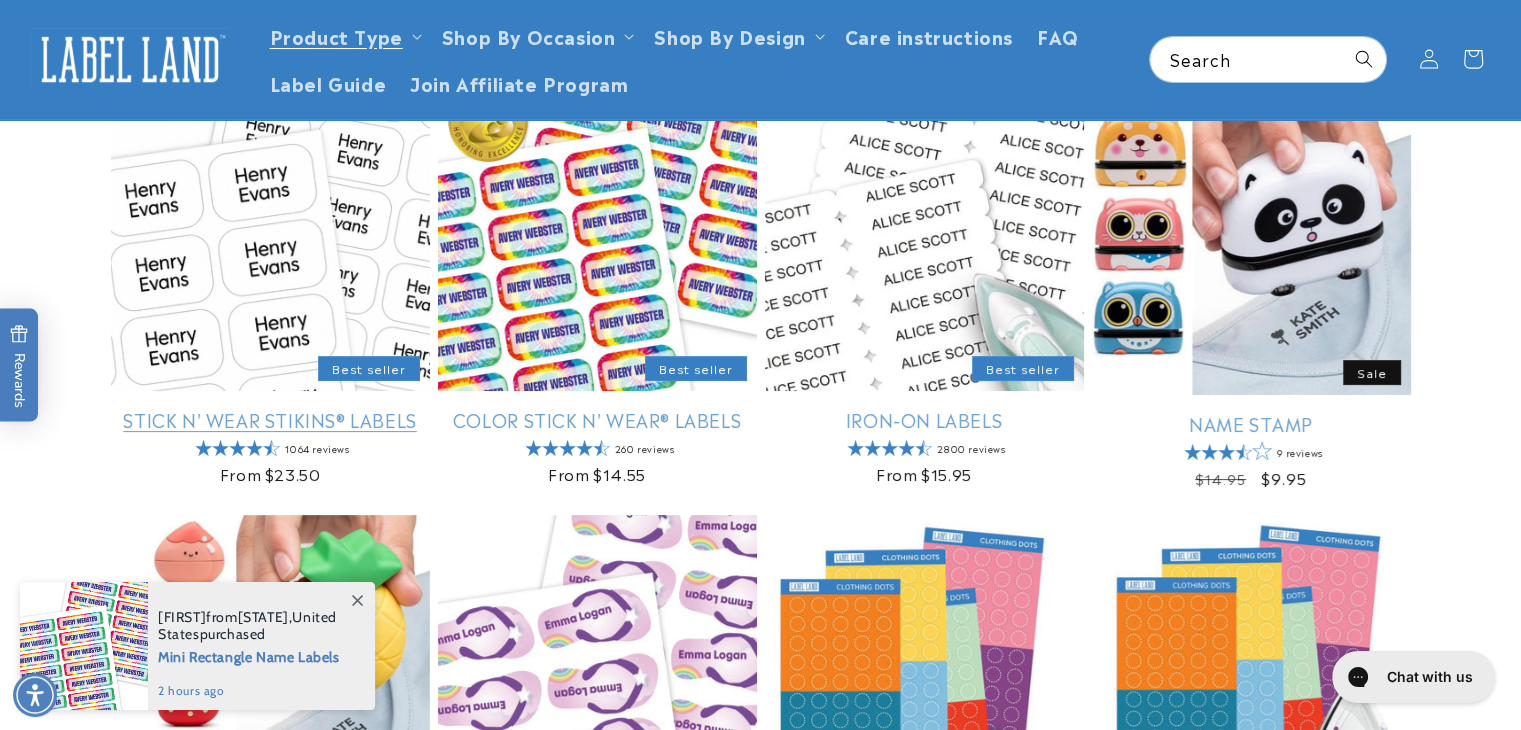 click on "Stick N' Wear Stikins® Labels" at bounding box center [270, 419] 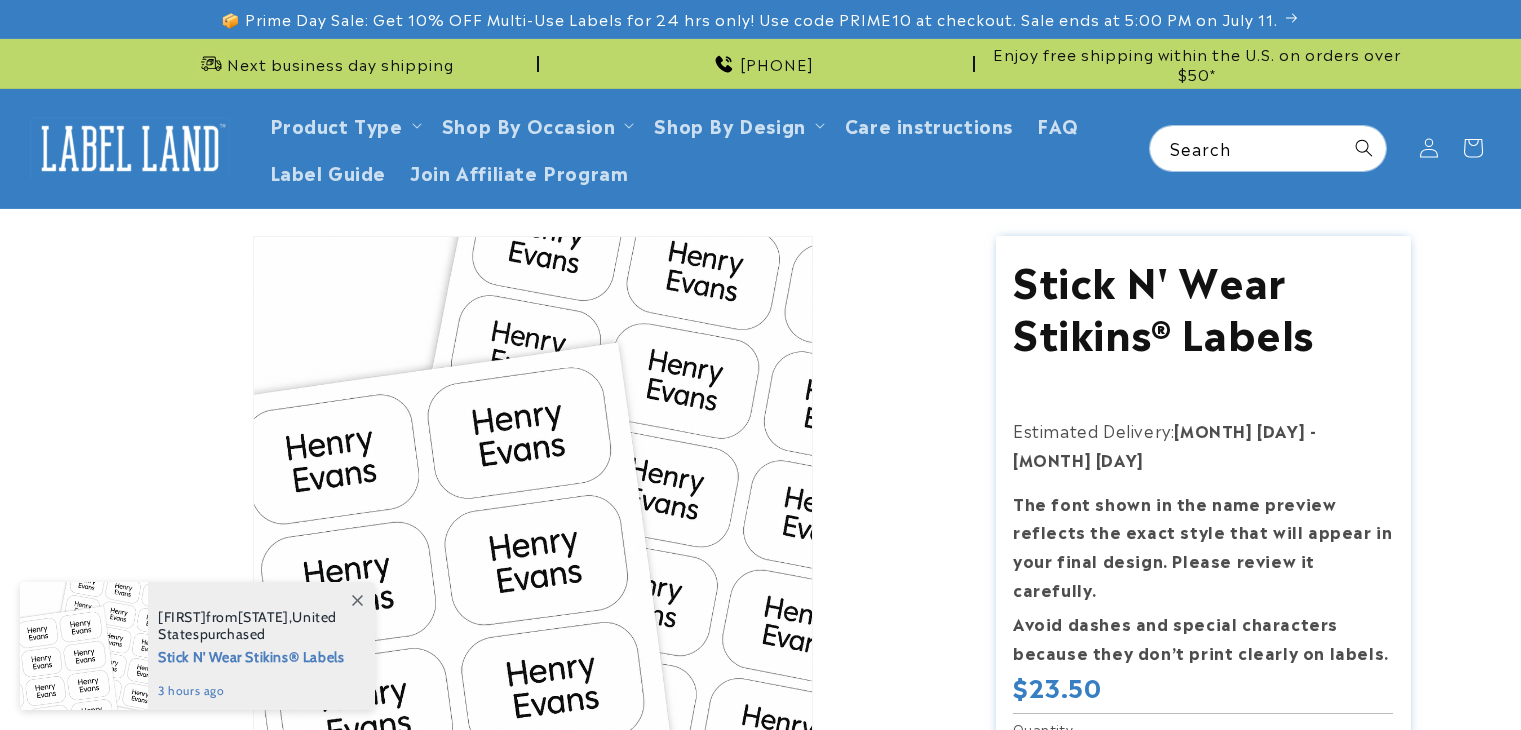 scroll, scrollTop: 0, scrollLeft: 0, axis: both 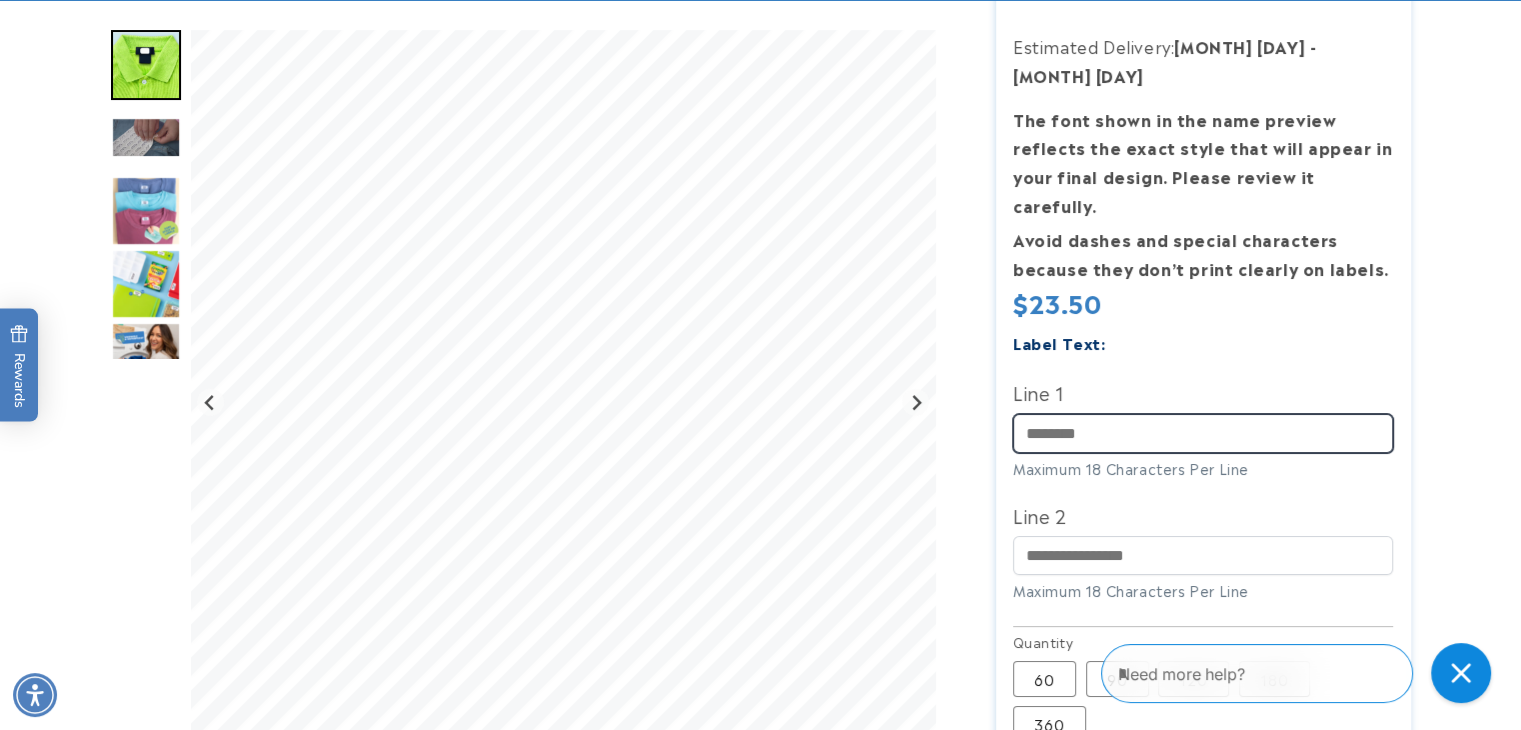 click on "Line 1" at bounding box center (1203, 433) 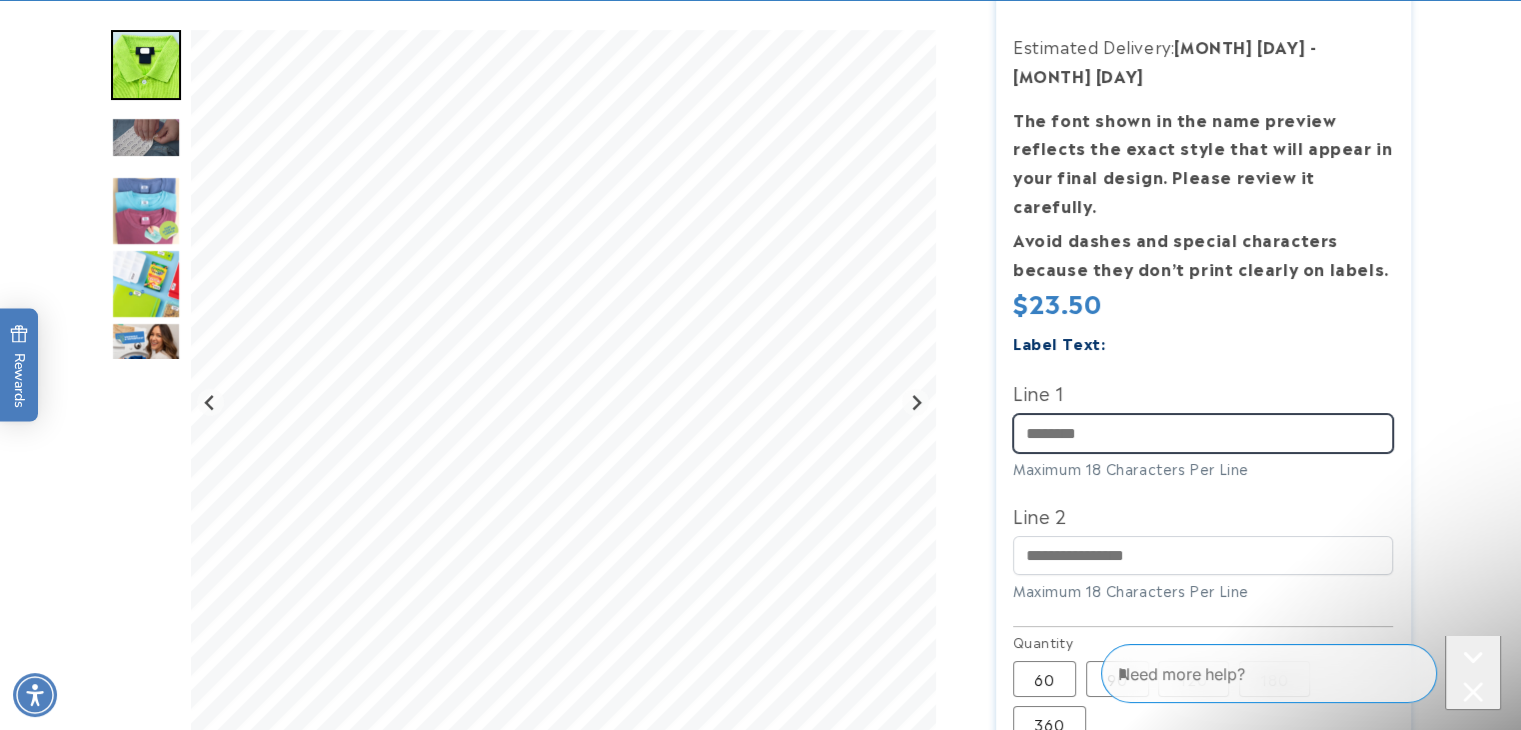 scroll, scrollTop: 0, scrollLeft: 0, axis: both 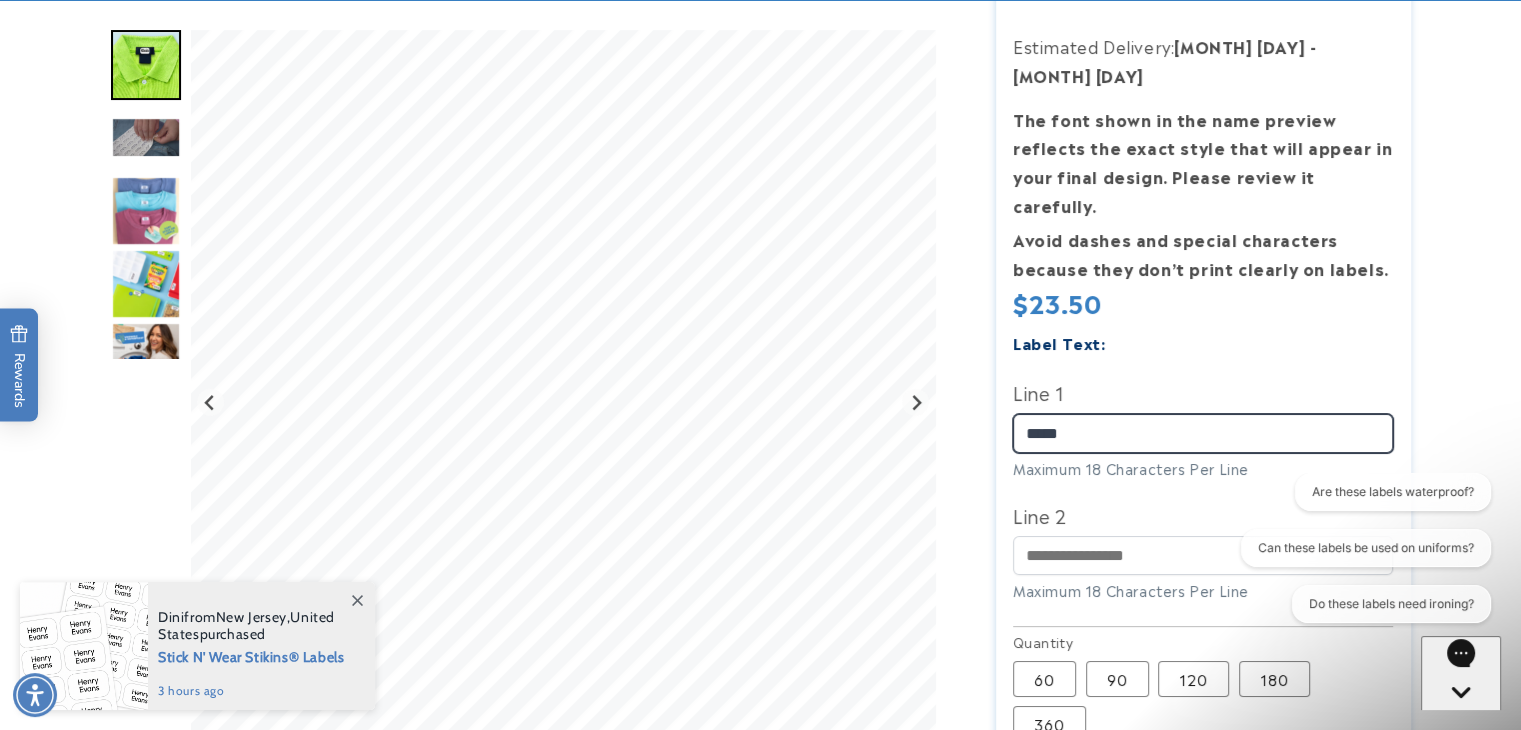 type on "*****" 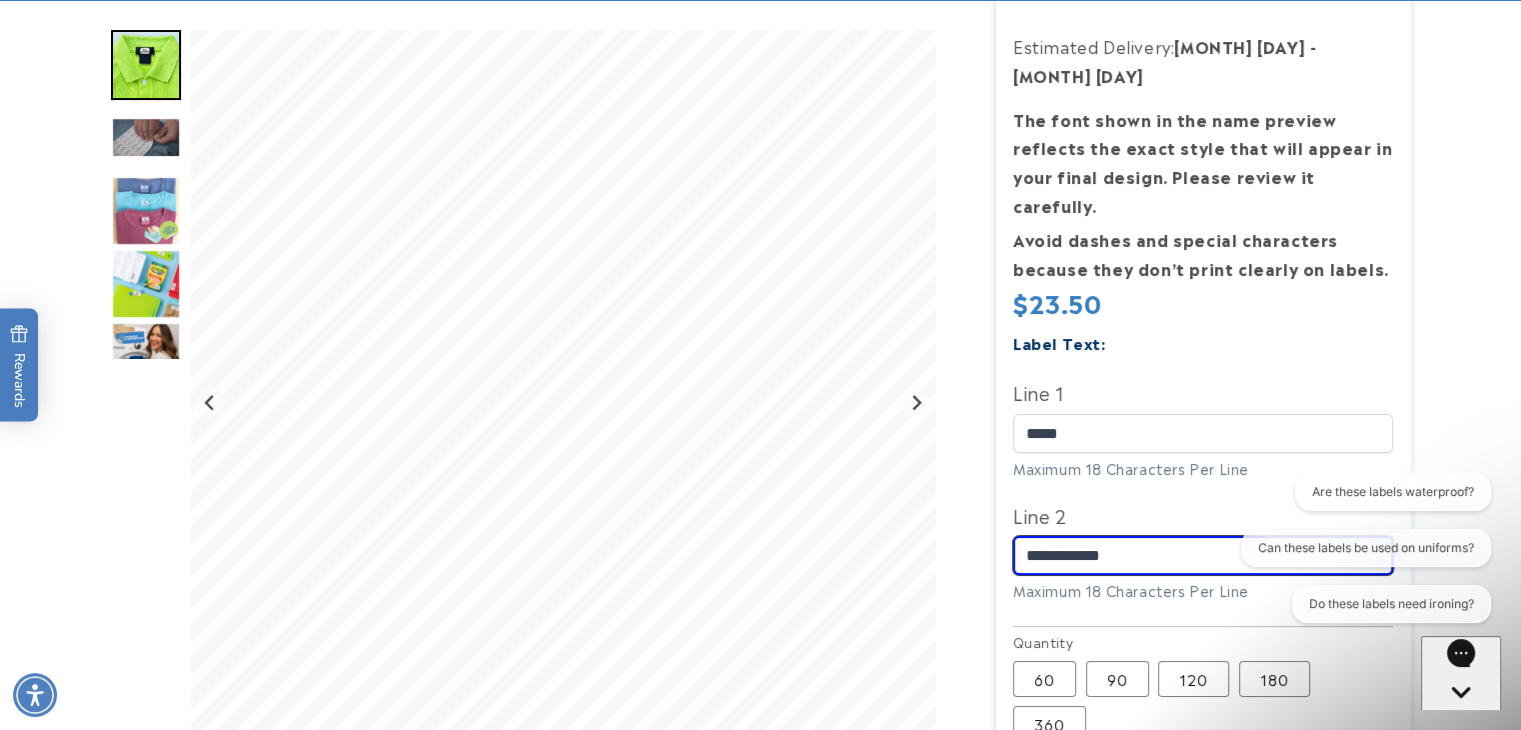 type on "**********" 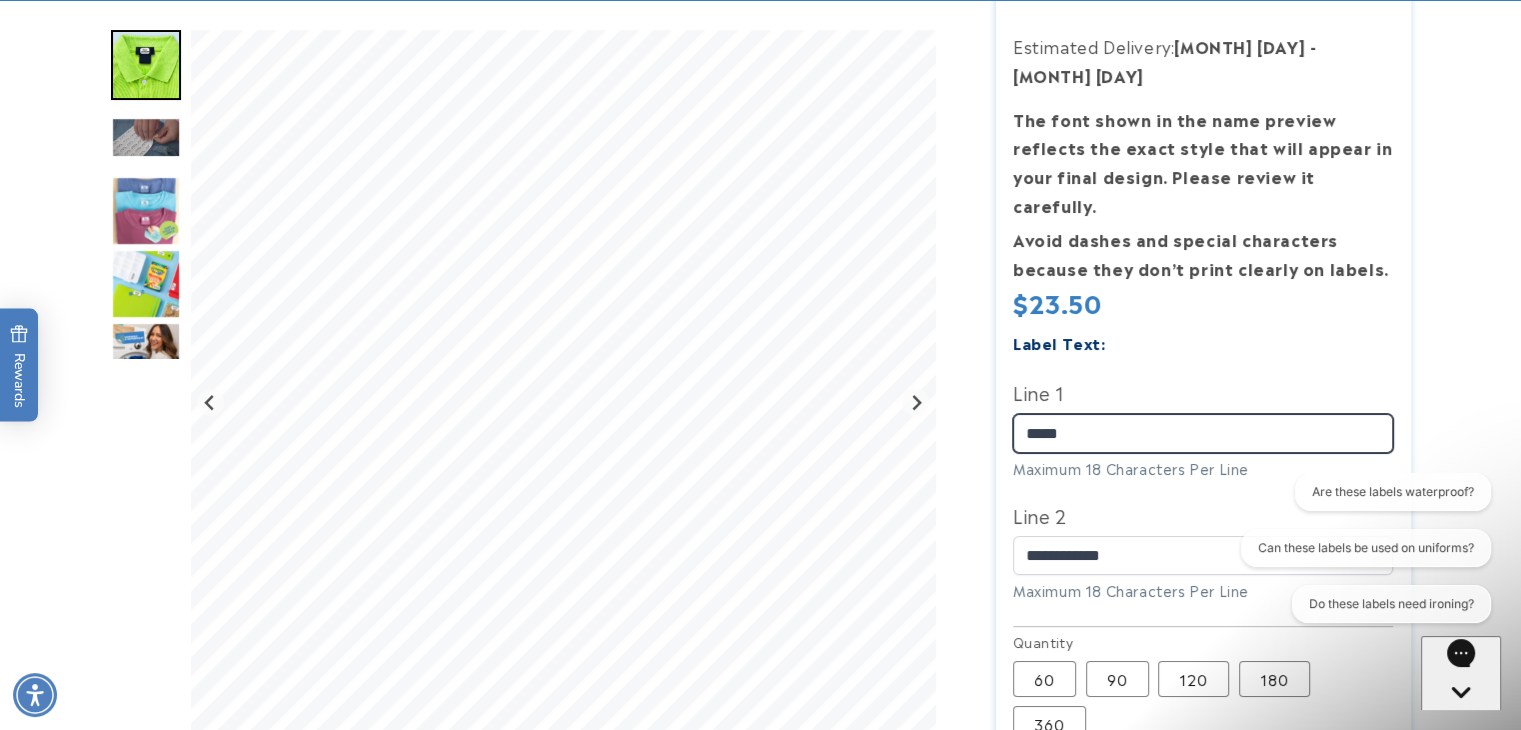 click on "*****" at bounding box center [1203, 433] 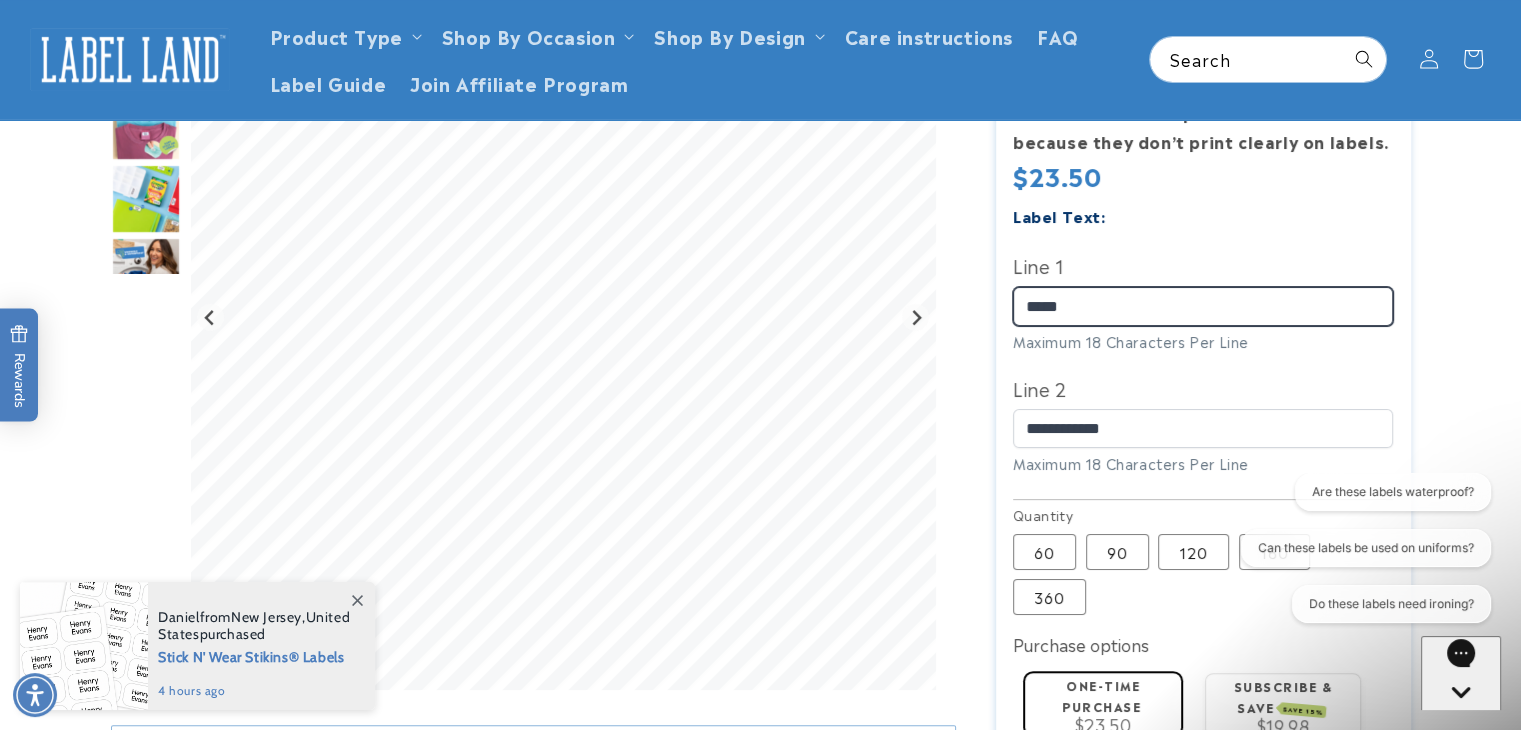 scroll, scrollTop: 533, scrollLeft: 0, axis: vertical 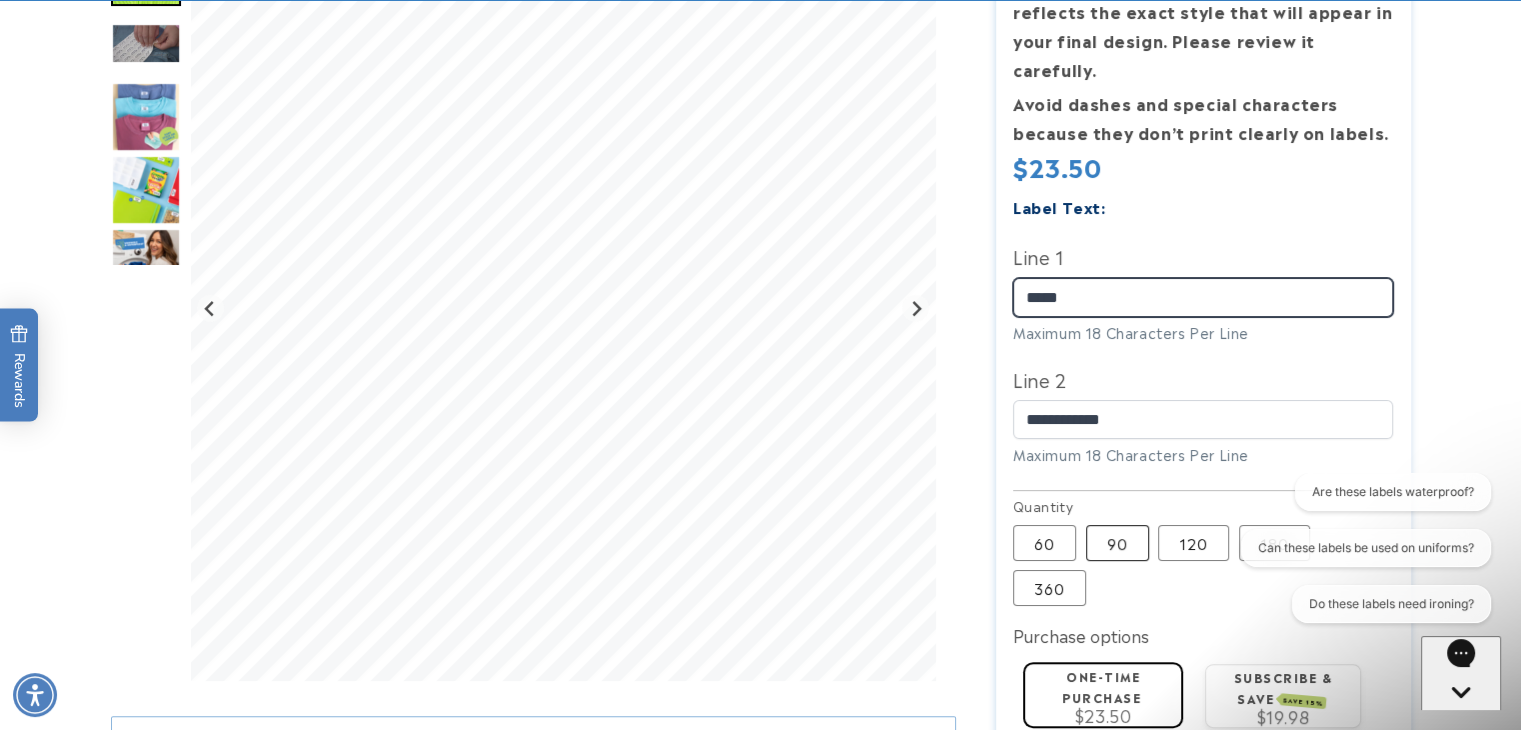 type on "*****" 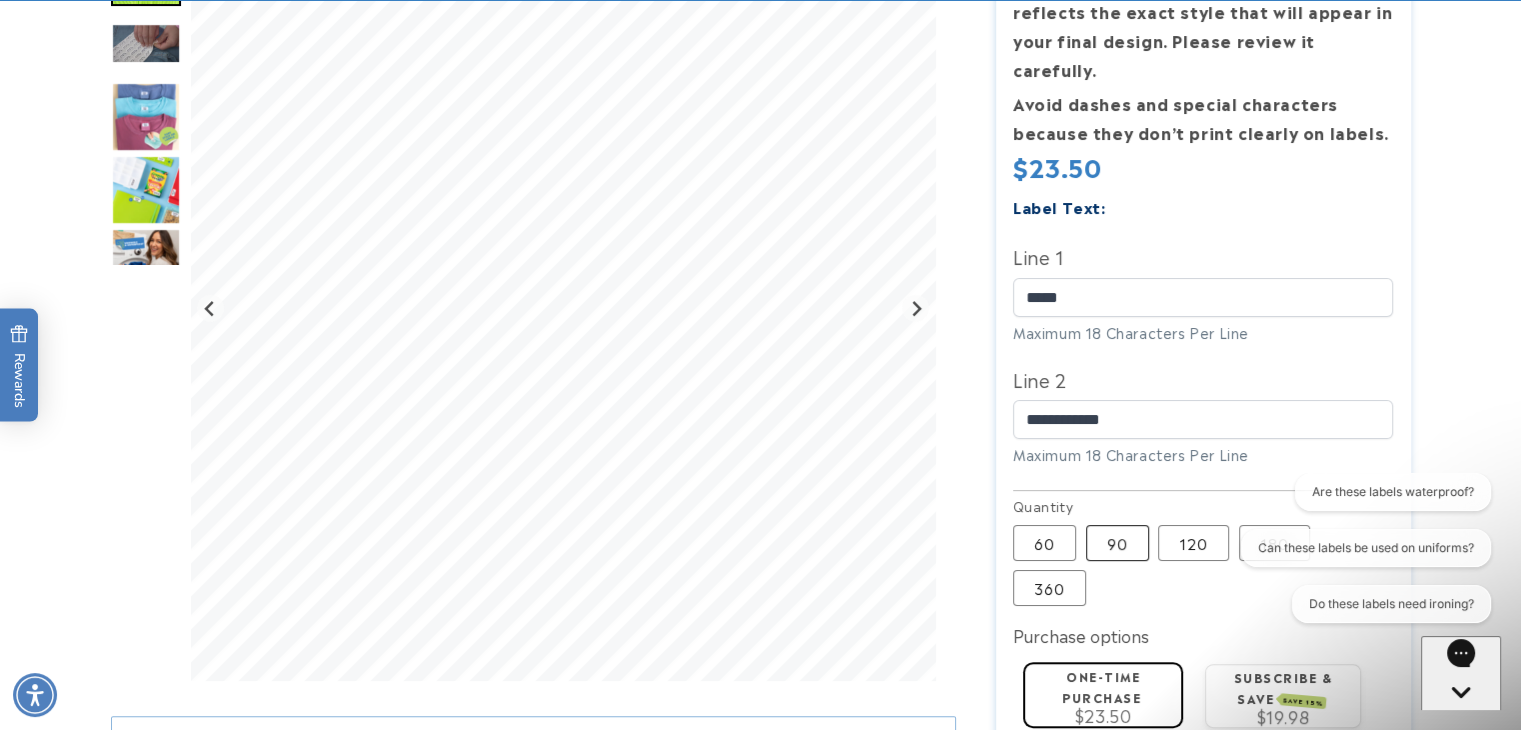 click on "90 Variant sold out or unavailable" at bounding box center (1117, 543) 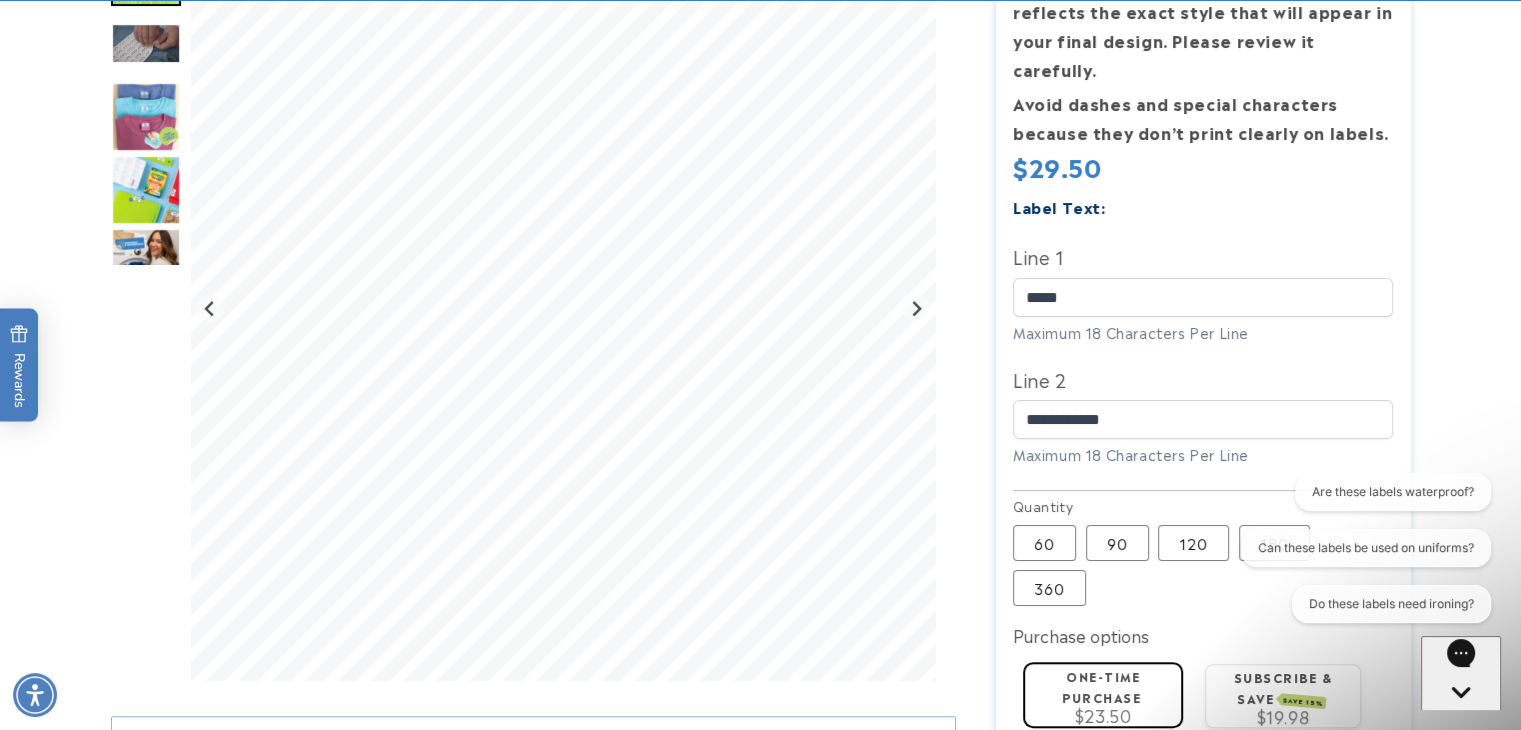type 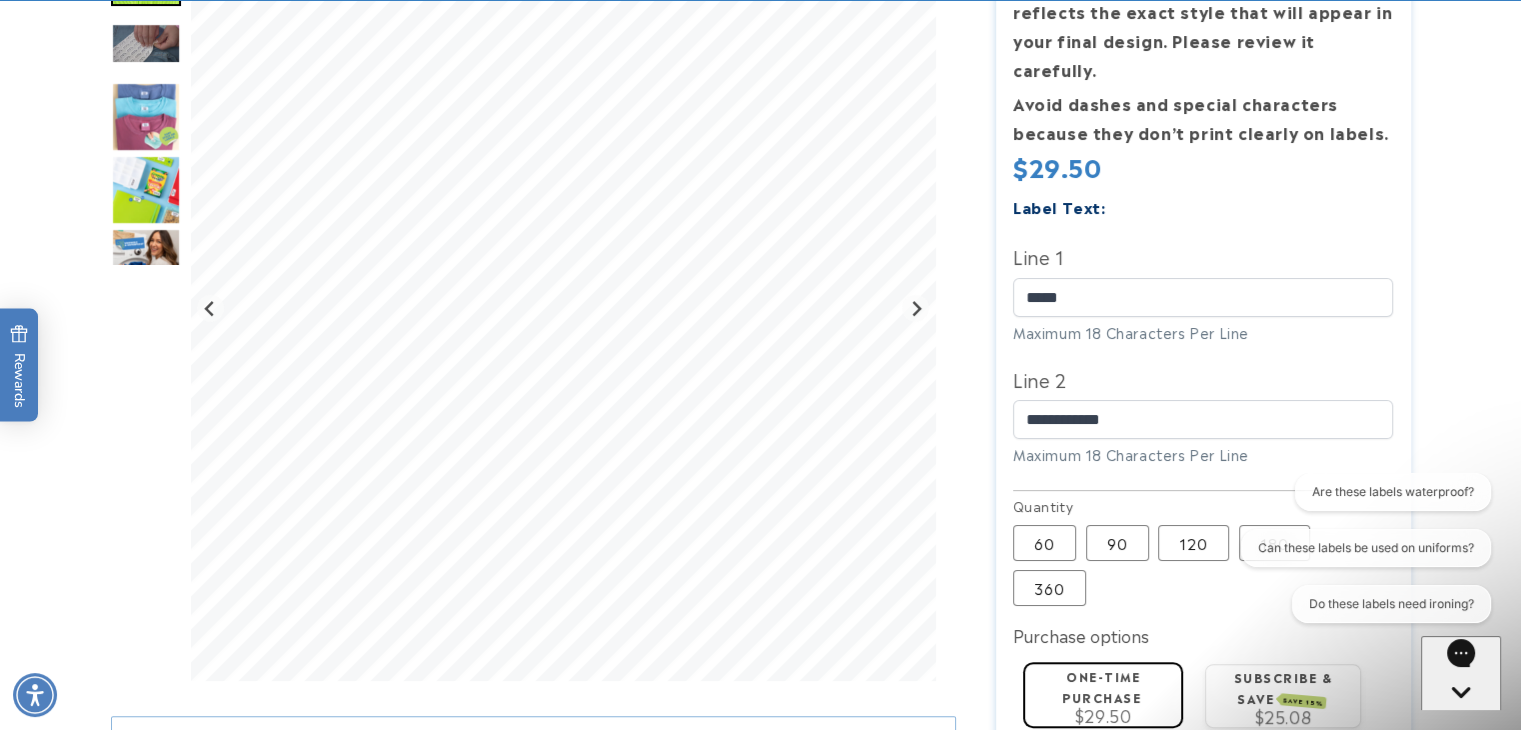click on "Are these labels waterproof? Can these labels be used on uniforms? Do these labels need ironing?" at bounding box center [1362, 552] 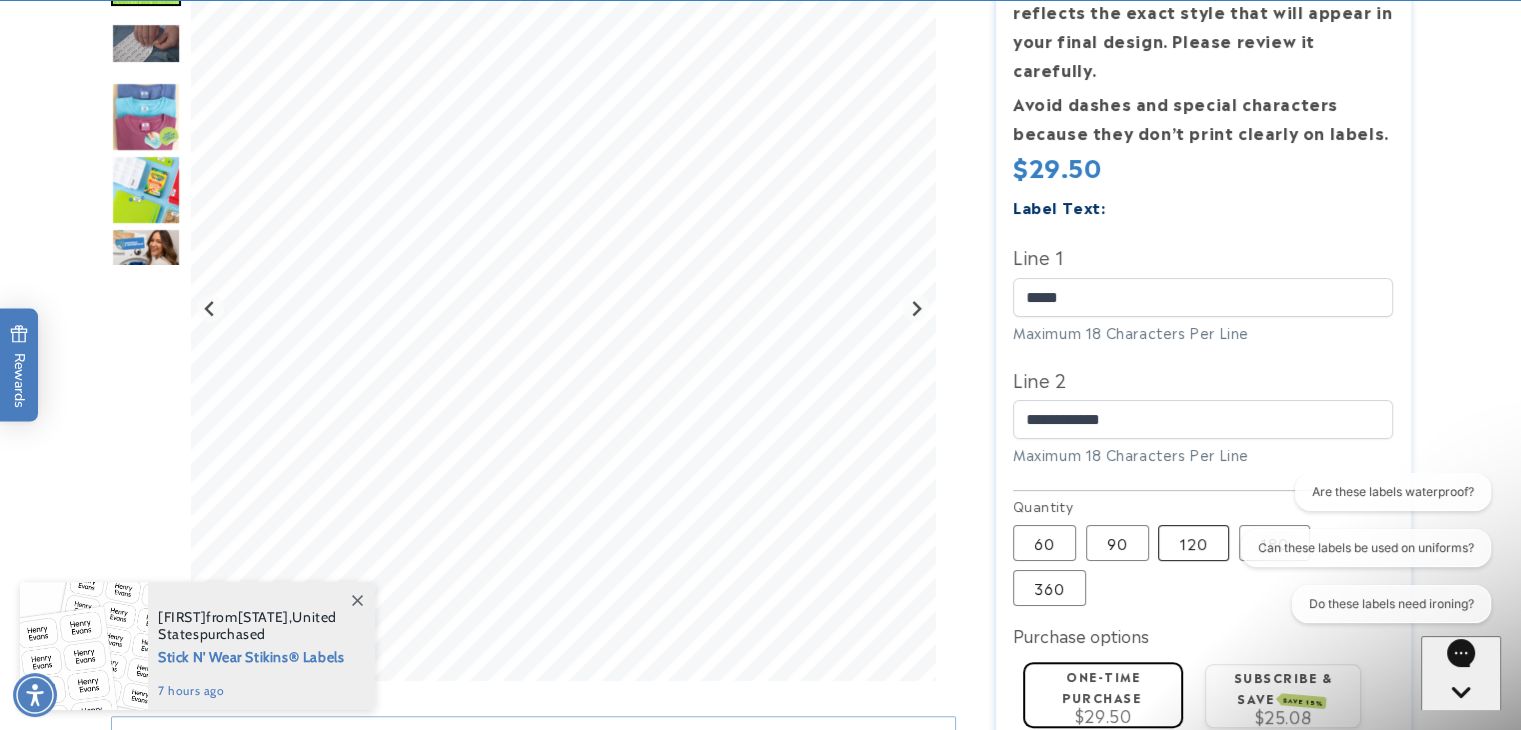 click on "120 Variant sold out or unavailable" at bounding box center [1193, 543] 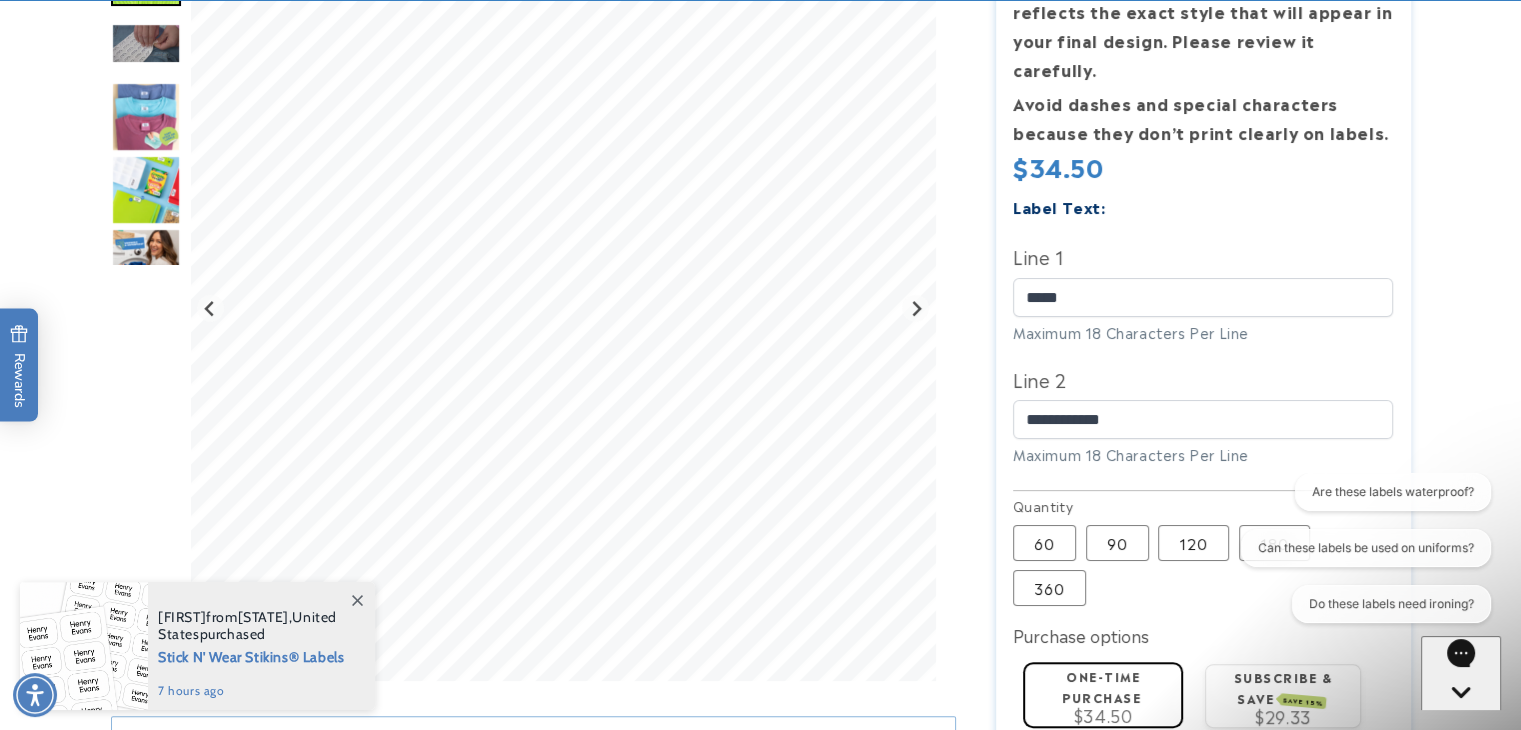 click on "Are these labels waterproof? Can these labels be used on uniforms? Do these labels need ironing?" at bounding box center (1362, 552) 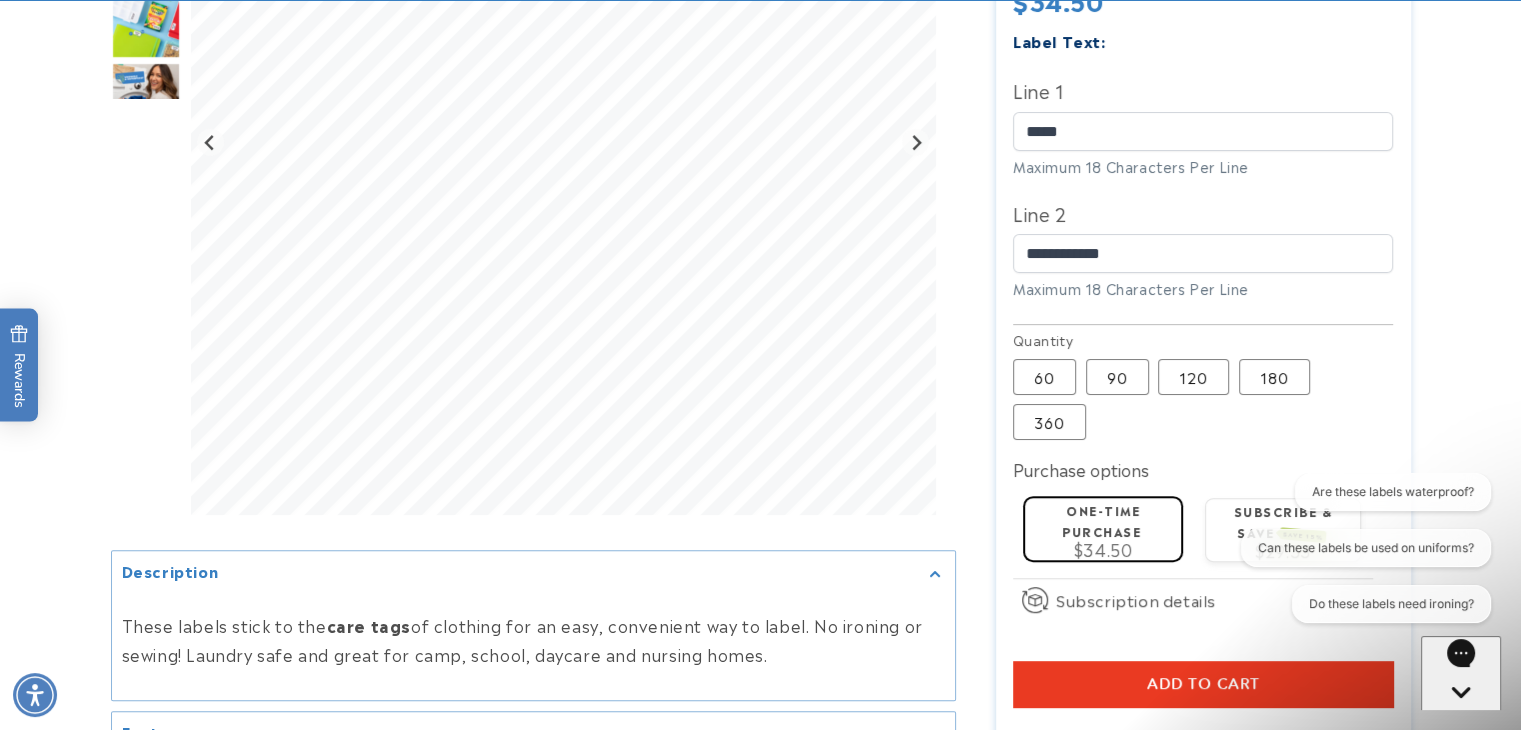 scroll, scrollTop: 713, scrollLeft: 0, axis: vertical 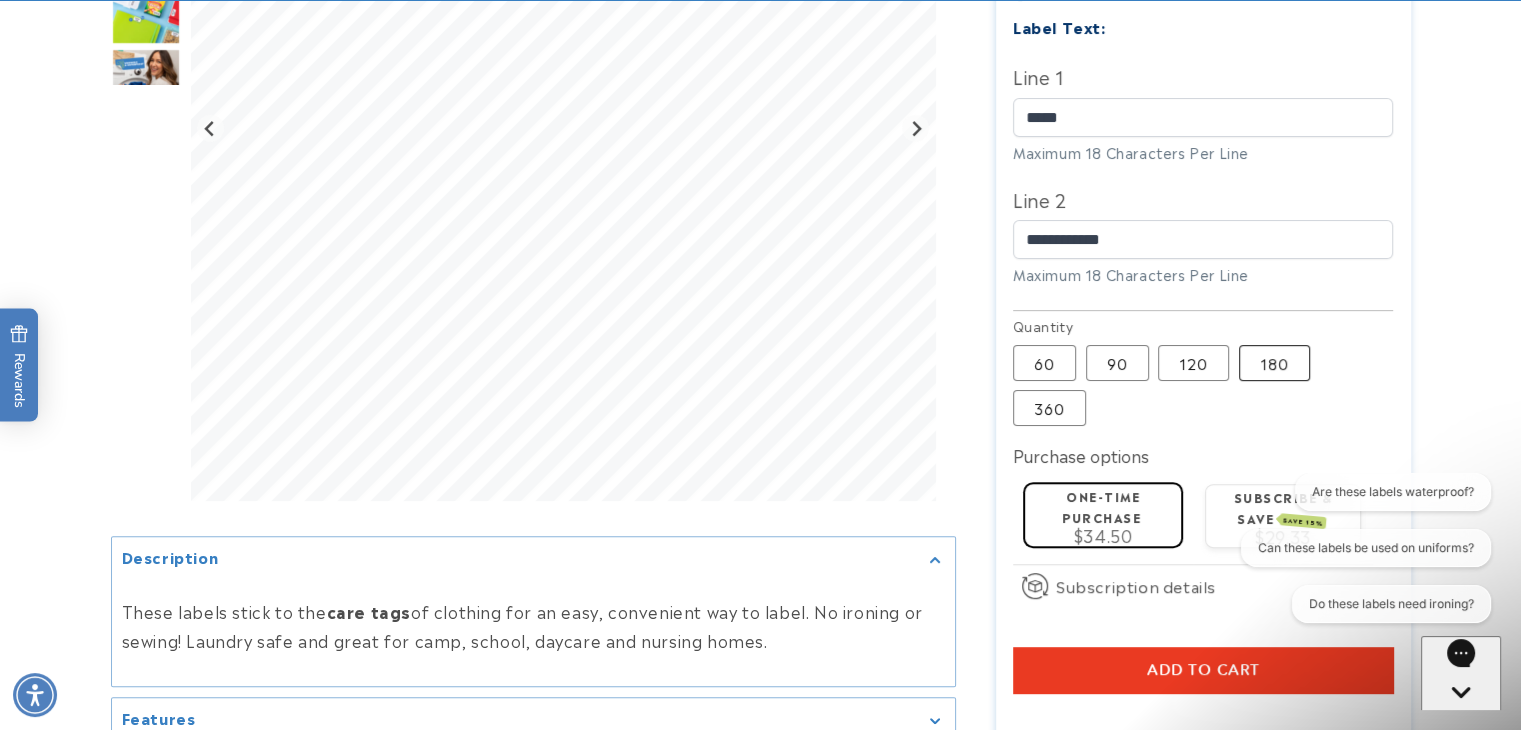 click on "180 Variant sold out or unavailable" at bounding box center [1274, 363] 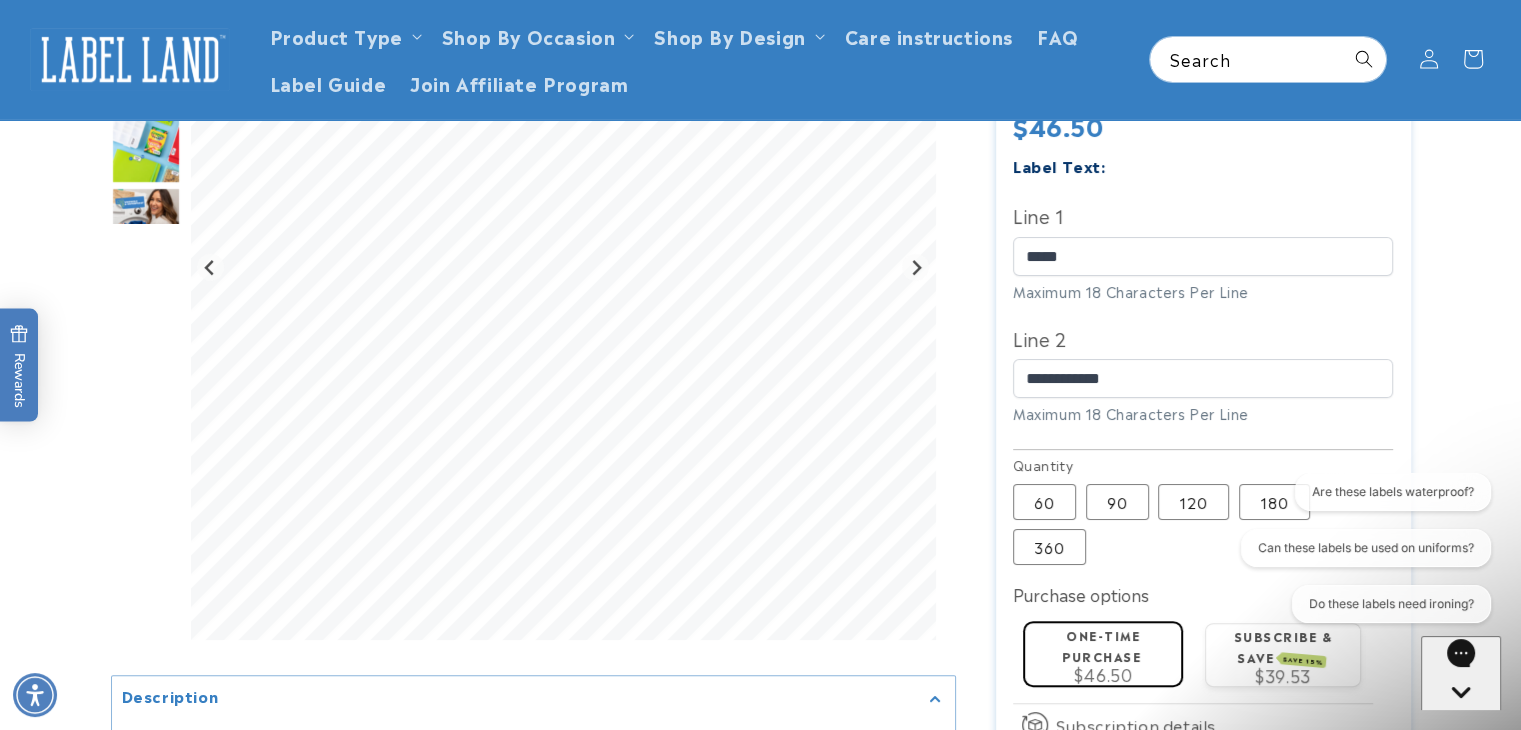 scroll, scrollTop: 512, scrollLeft: 0, axis: vertical 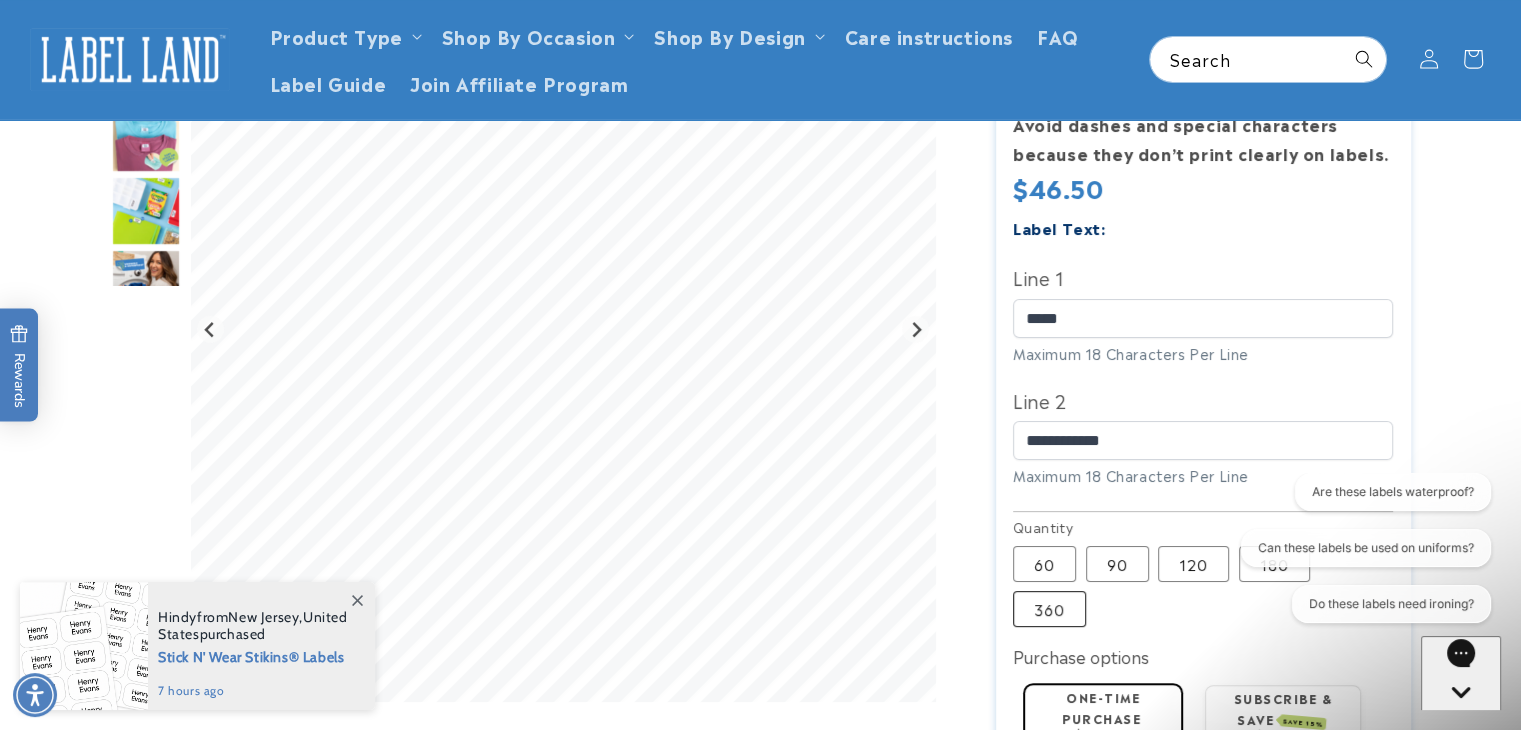 click on "360 Variant sold out or unavailable" at bounding box center [1049, 609] 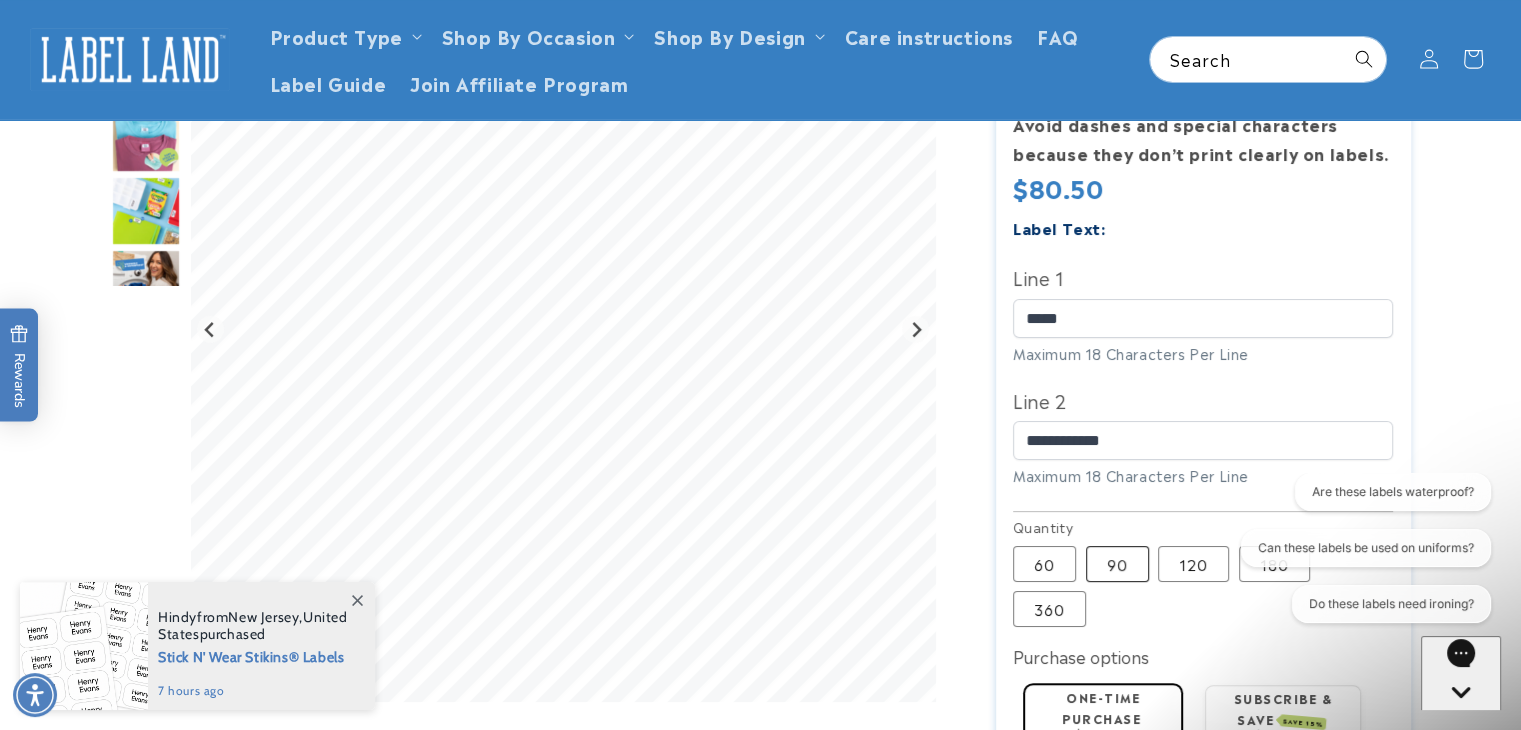 click on "90 Variant sold out or unavailable" at bounding box center (1117, 564) 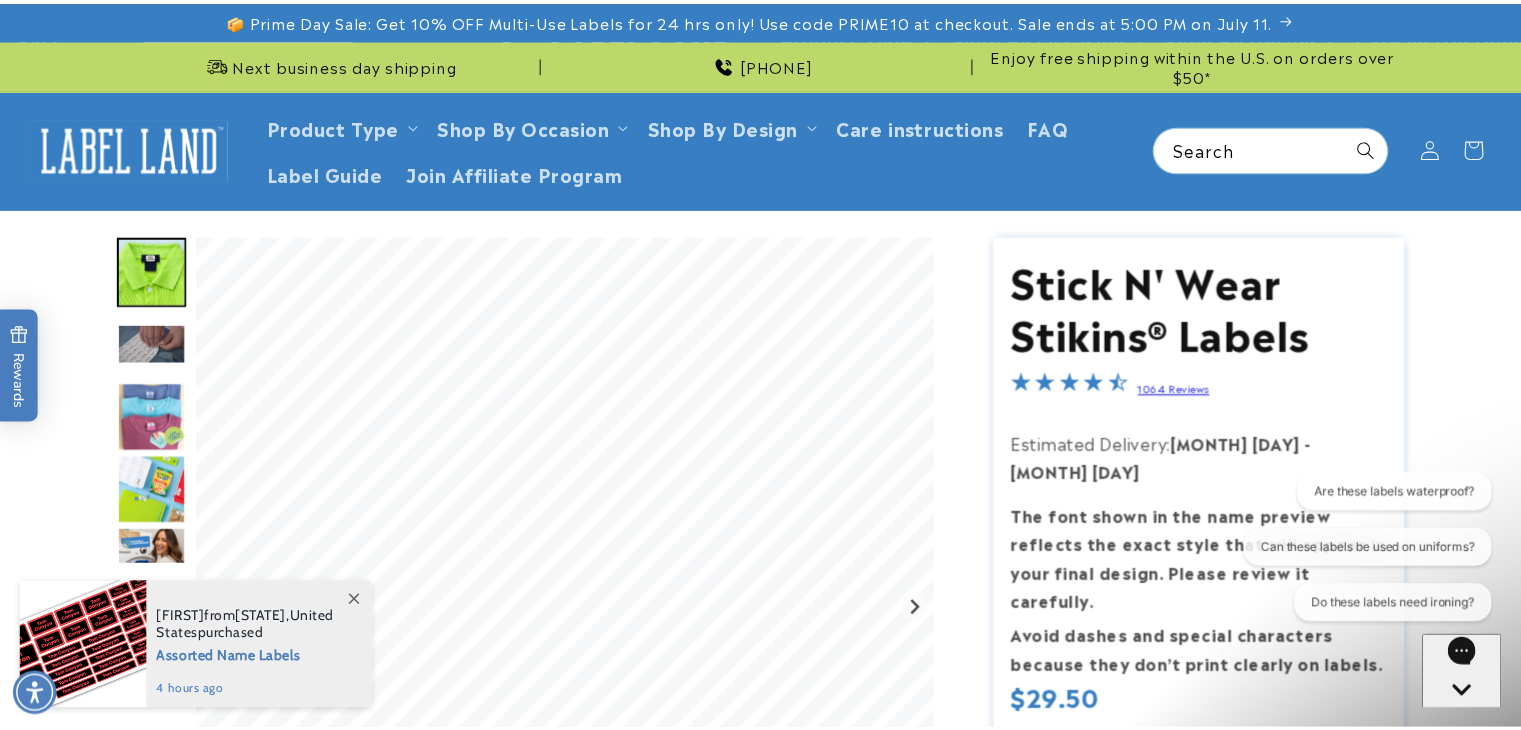 scroll, scrollTop: 512, scrollLeft: 0, axis: vertical 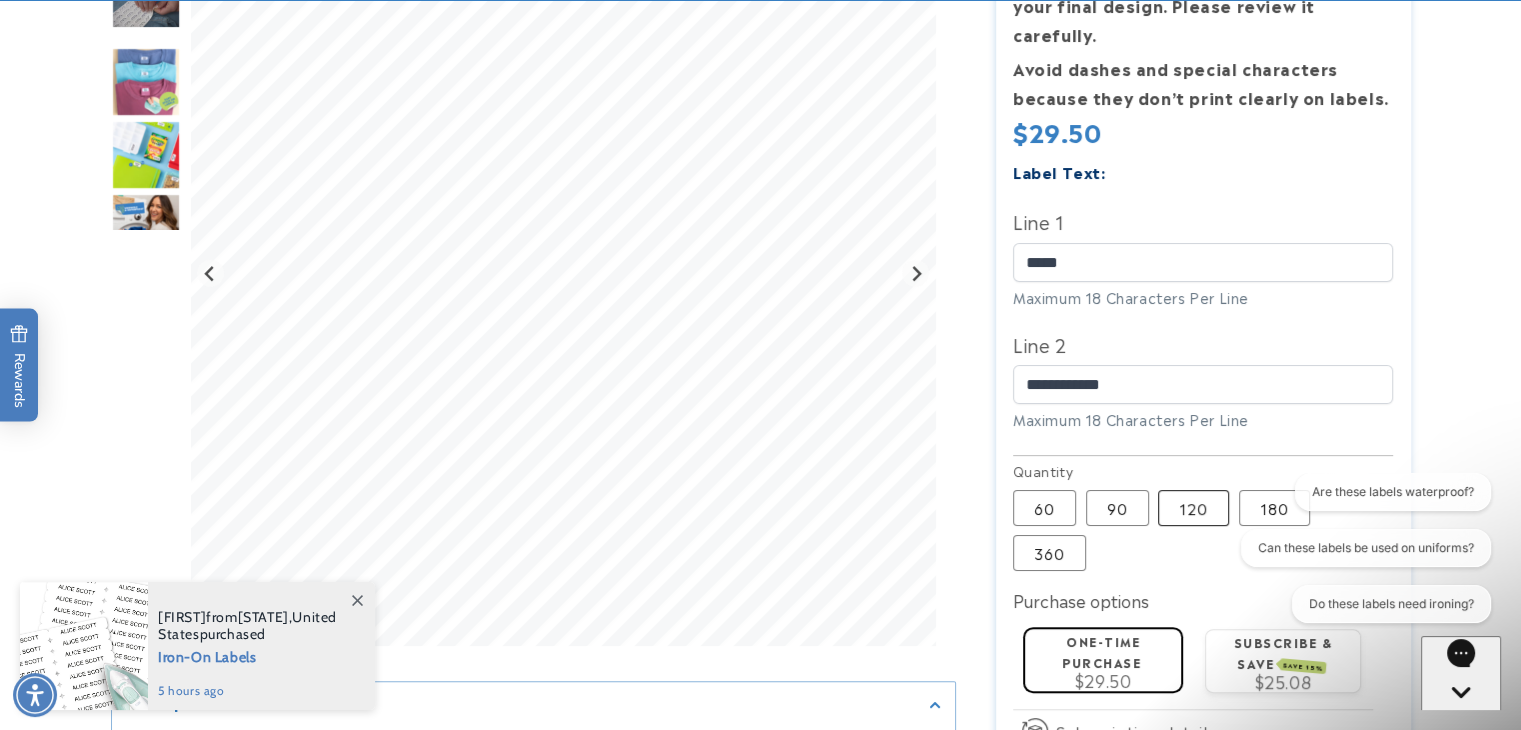 click on "120 Variant sold out or unavailable" at bounding box center (1193, 508) 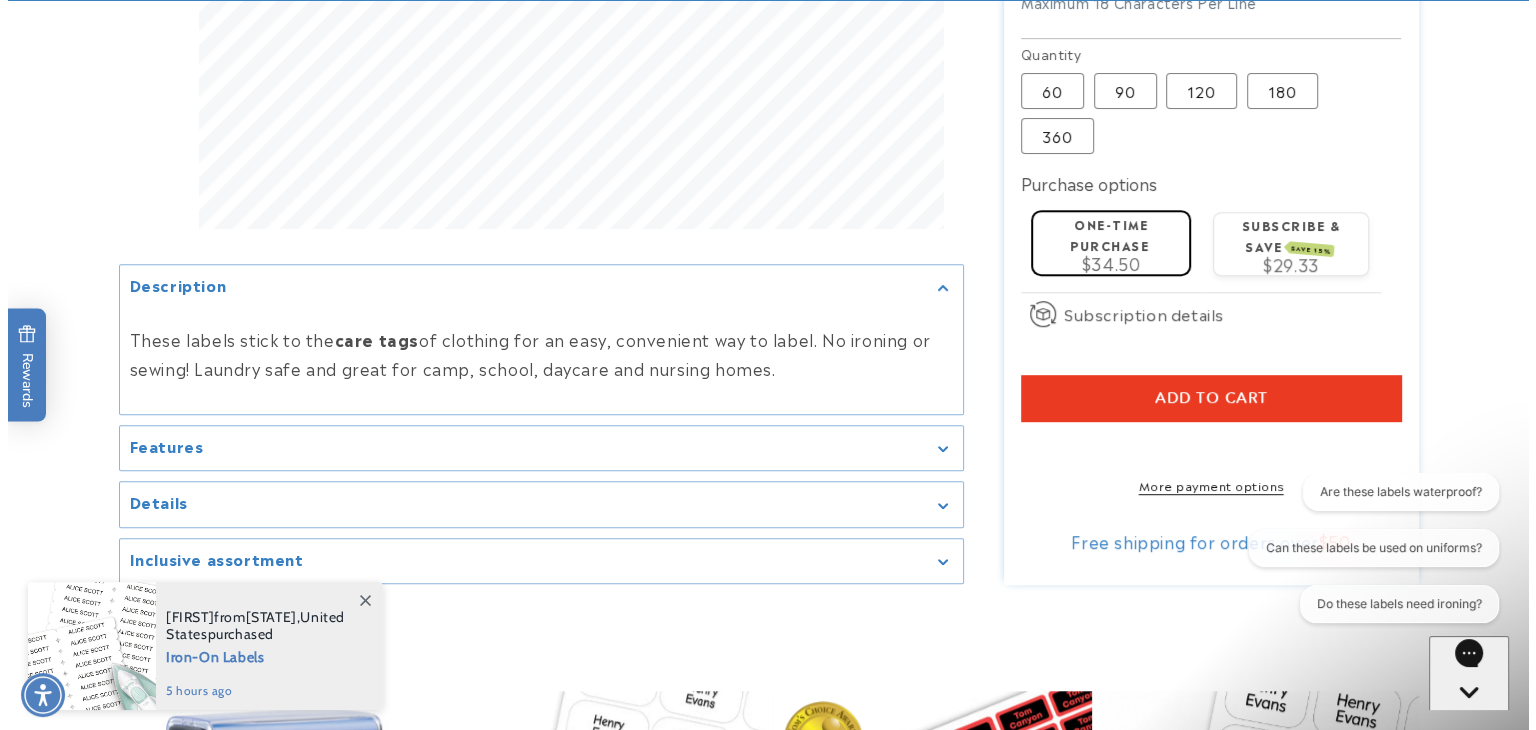 scroll, scrollTop: 1008, scrollLeft: 0, axis: vertical 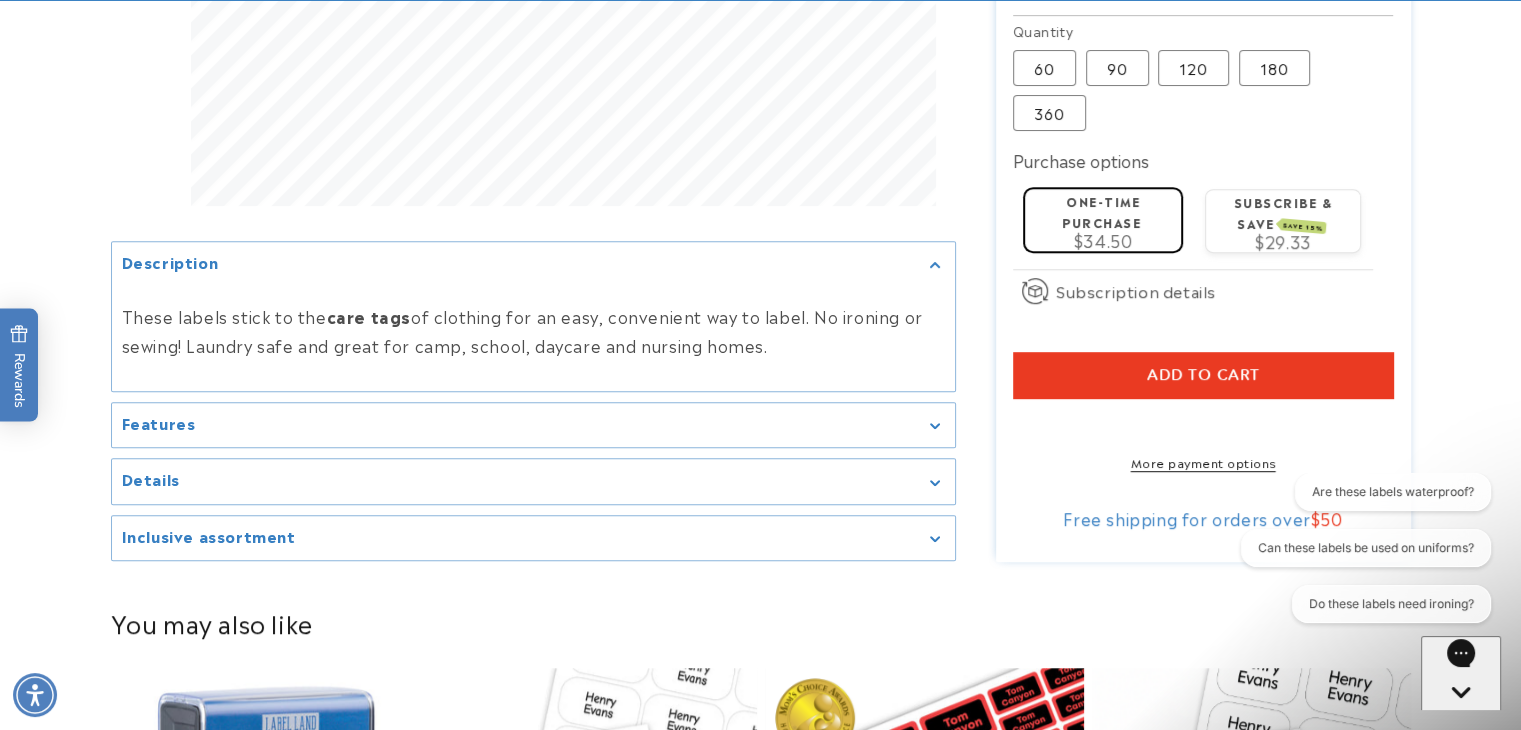 click on "Add to cart" at bounding box center (1203, 375) 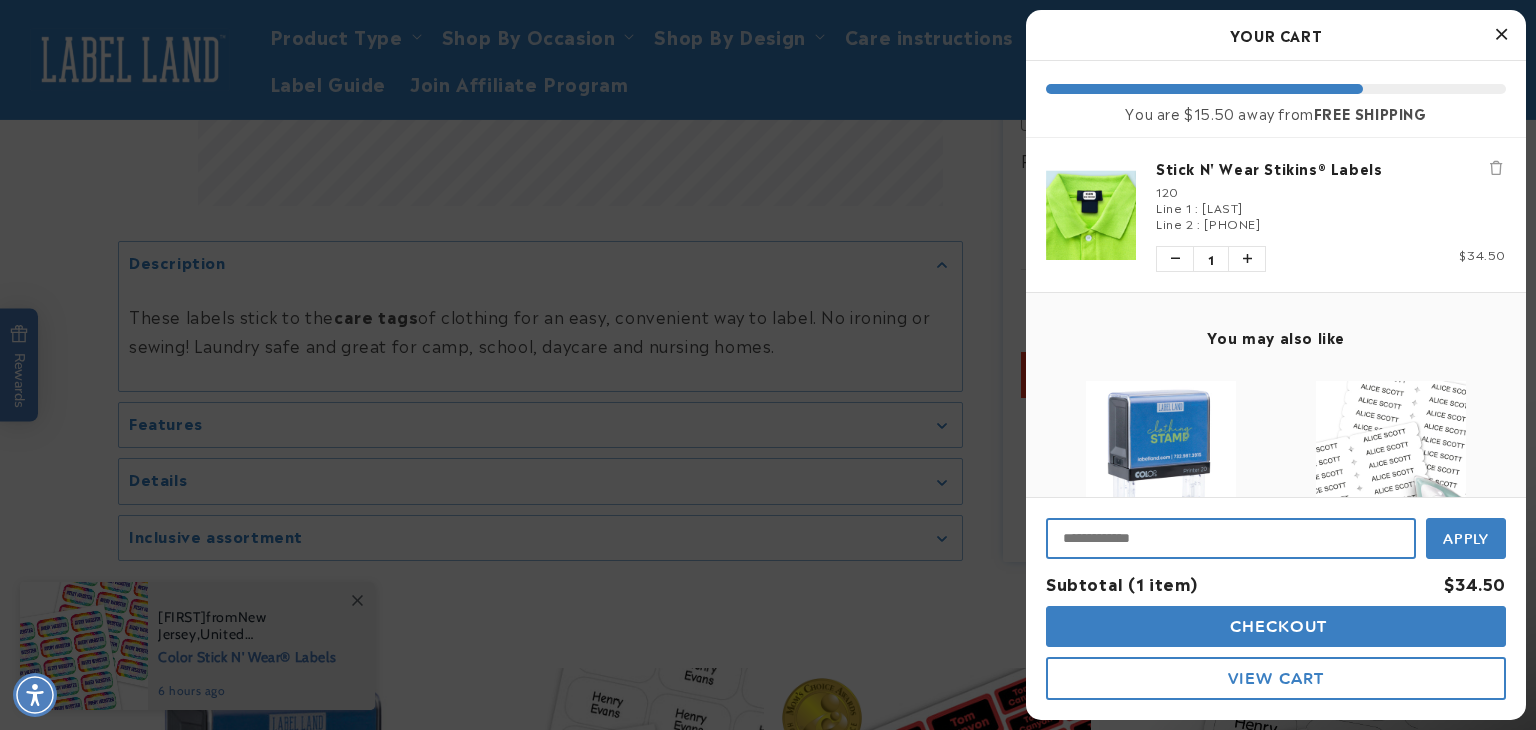 click at bounding box center [1231, 538] 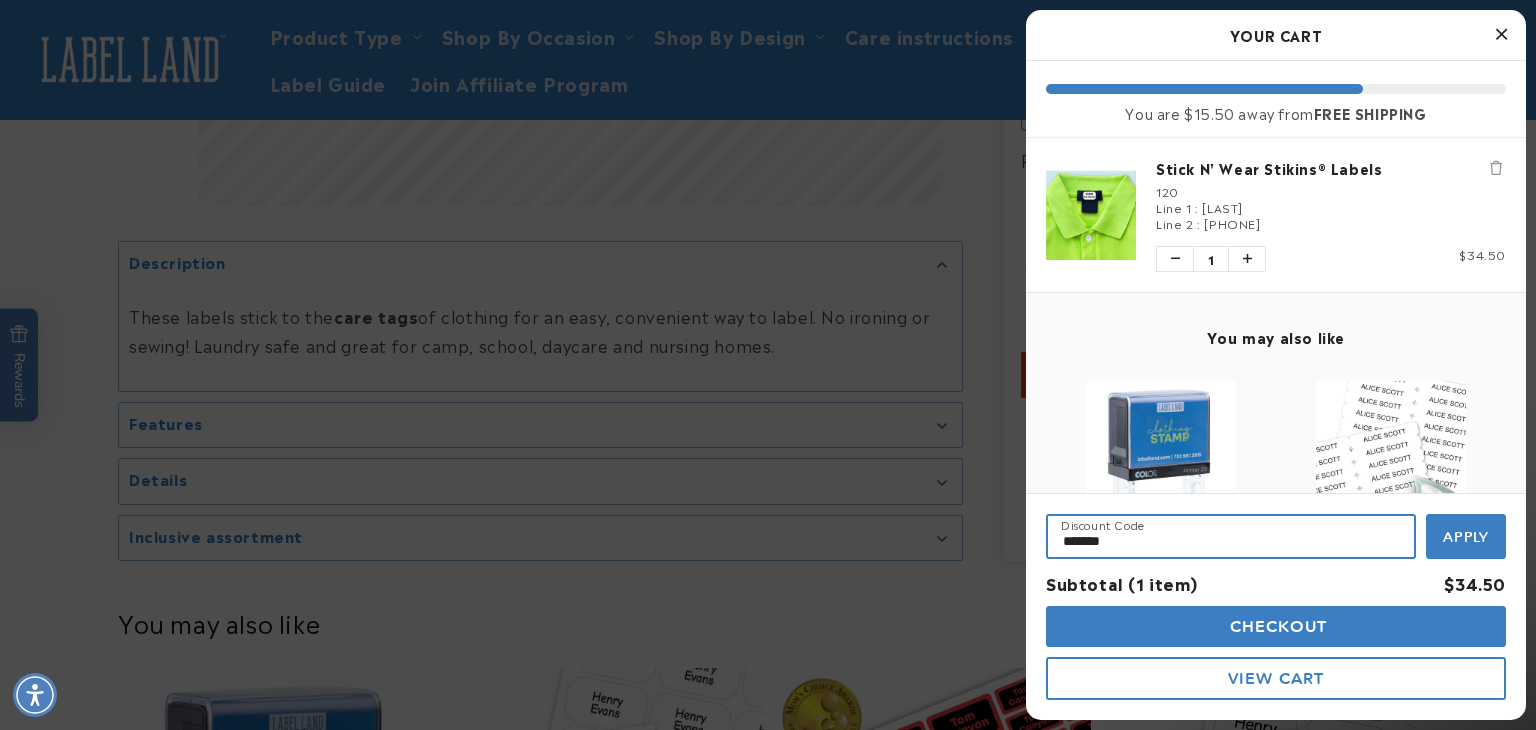 type on "*******" 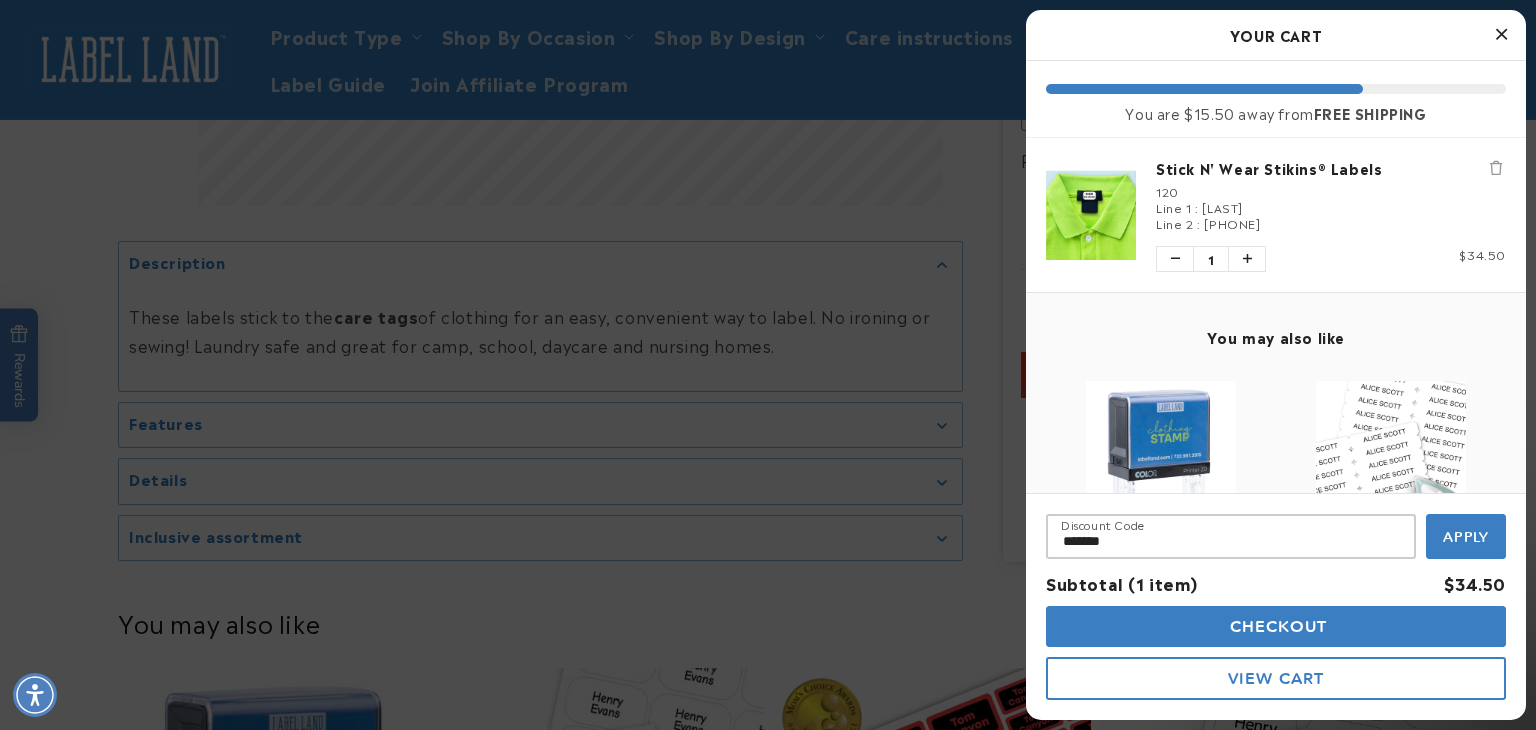click on "Apply" at bounding box center (1466, 537) 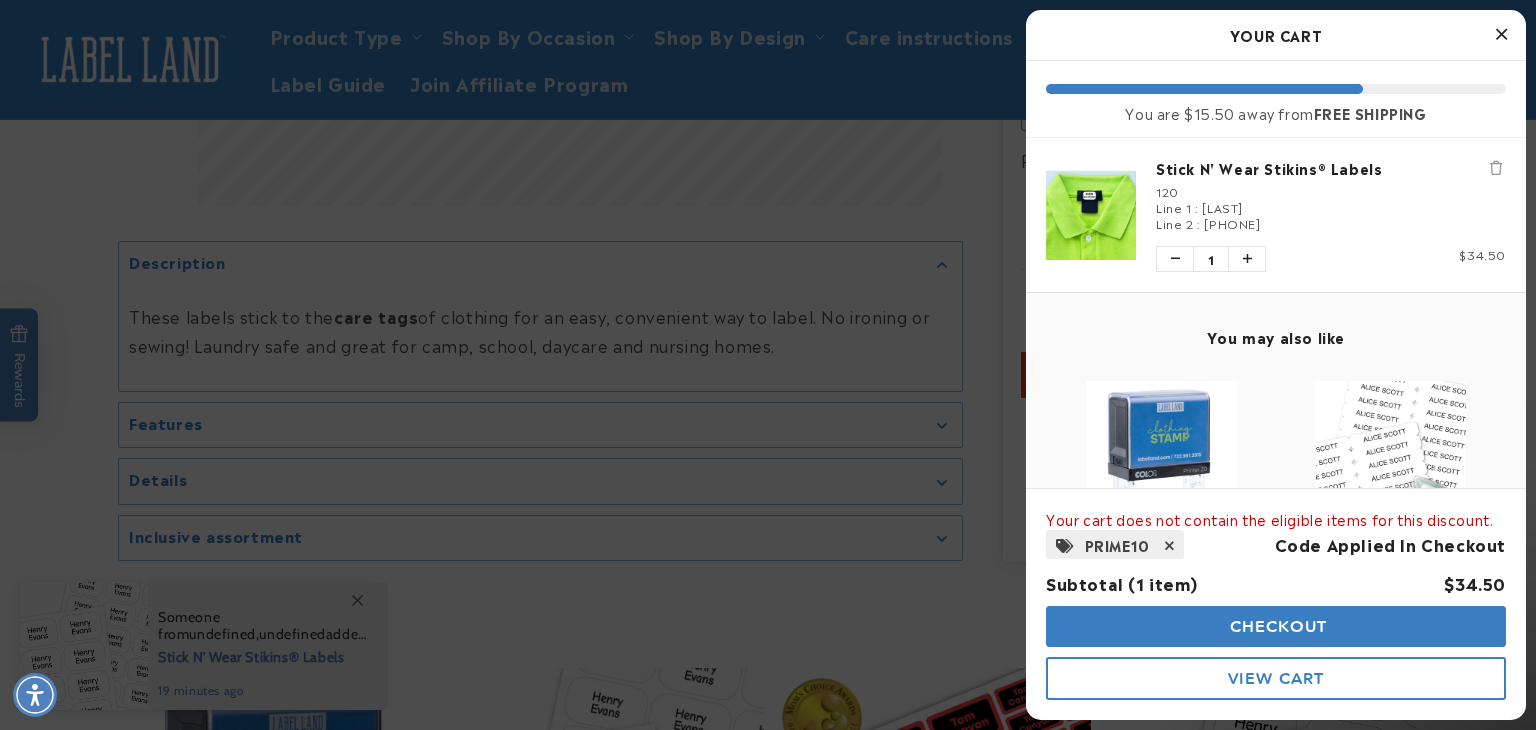 click at bounding box center (1170, 546) 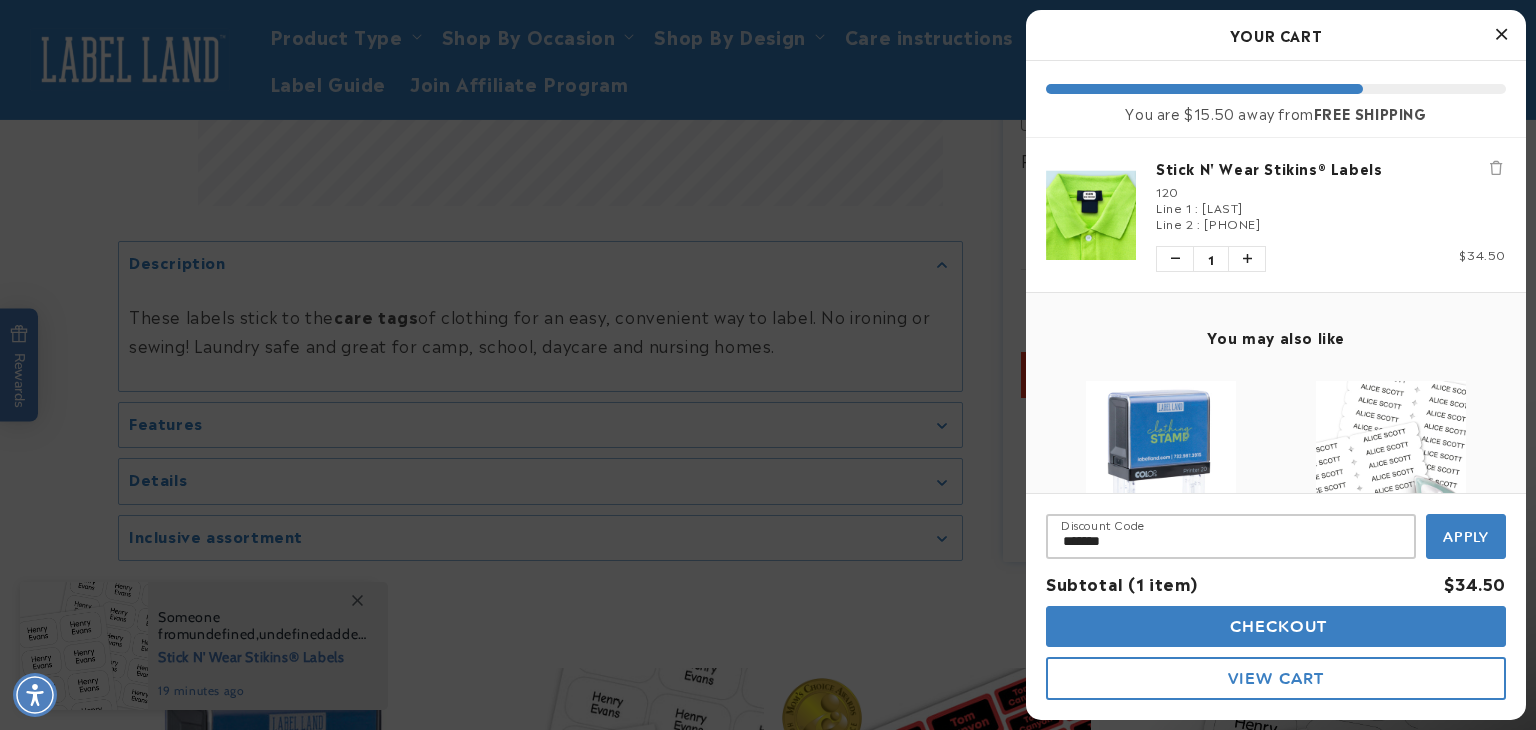 click on "Checkout" at bounding box center [1276, 626] 